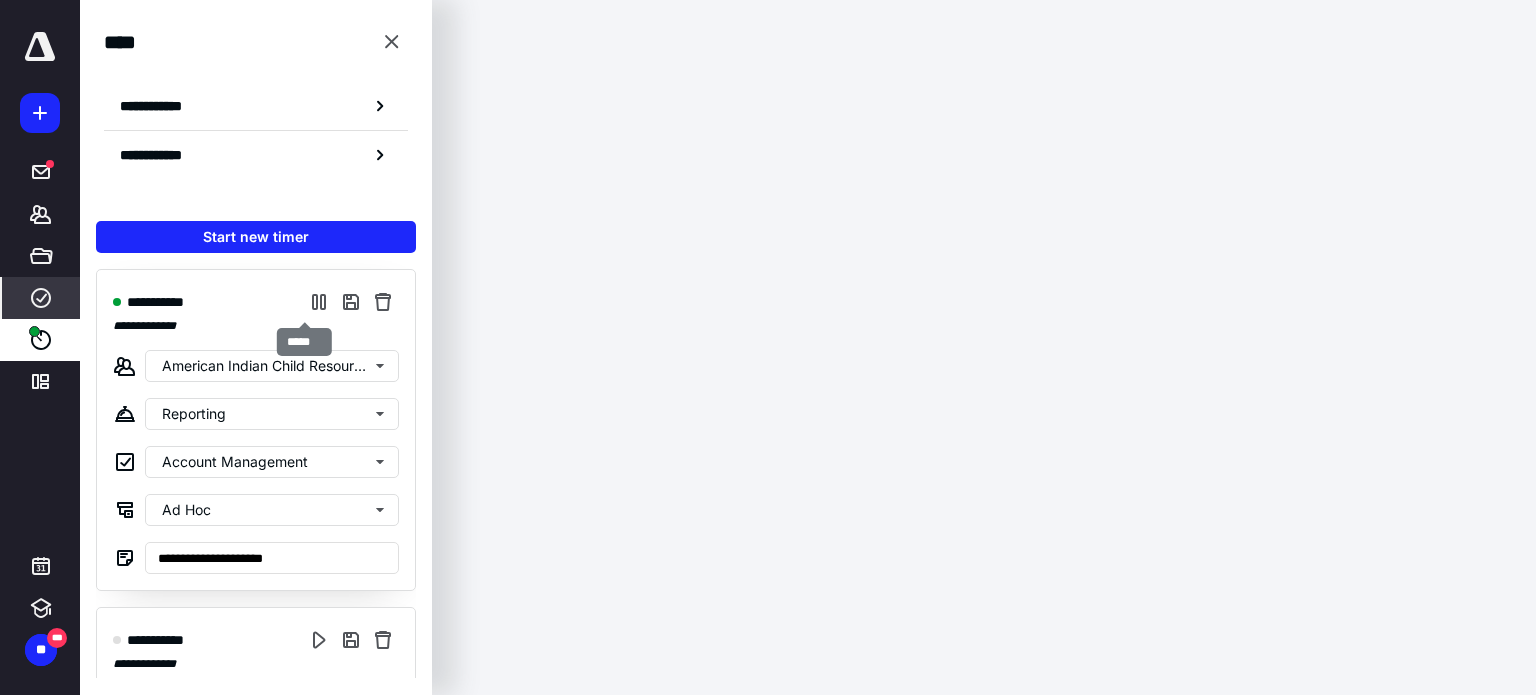 scroll, scrollTop: 0, scrollLeft: 0, axis: both 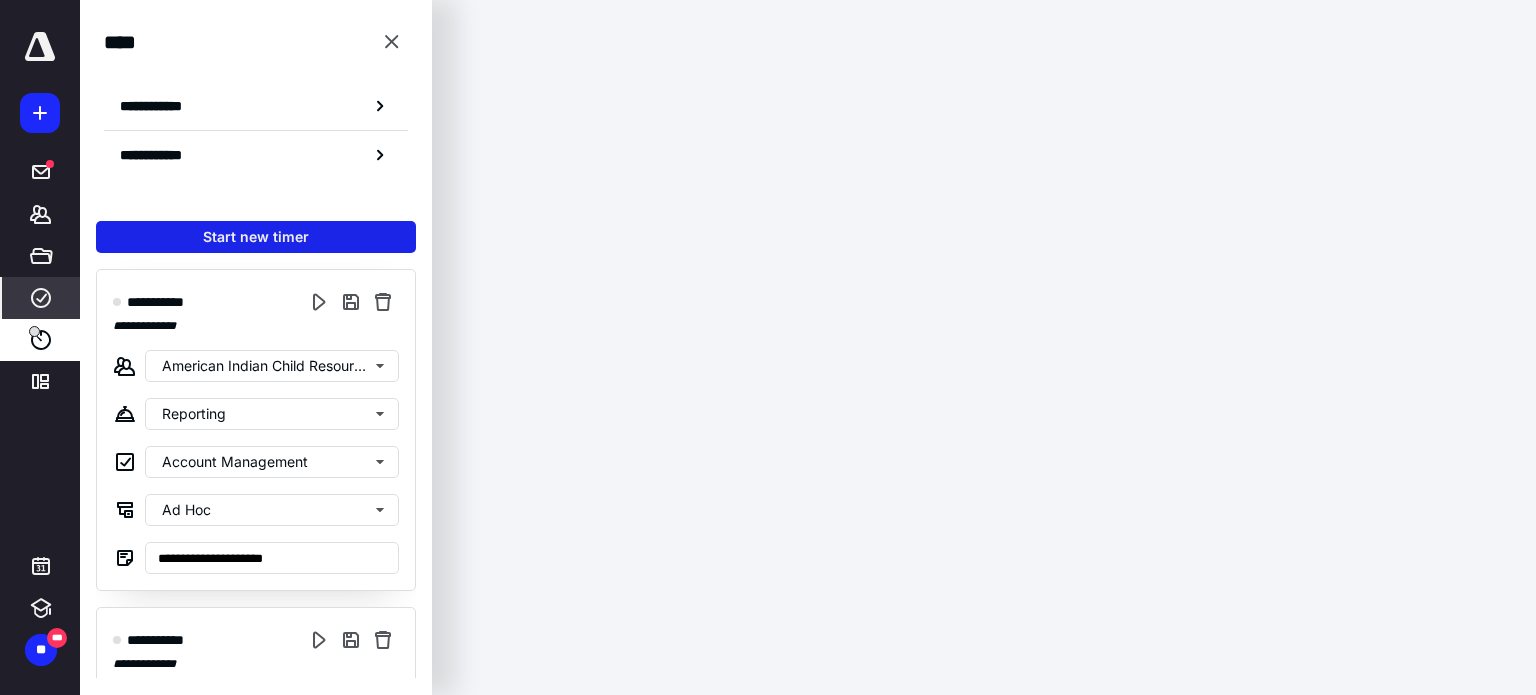 click on "Start new timer" at bounding box center [256, 237] 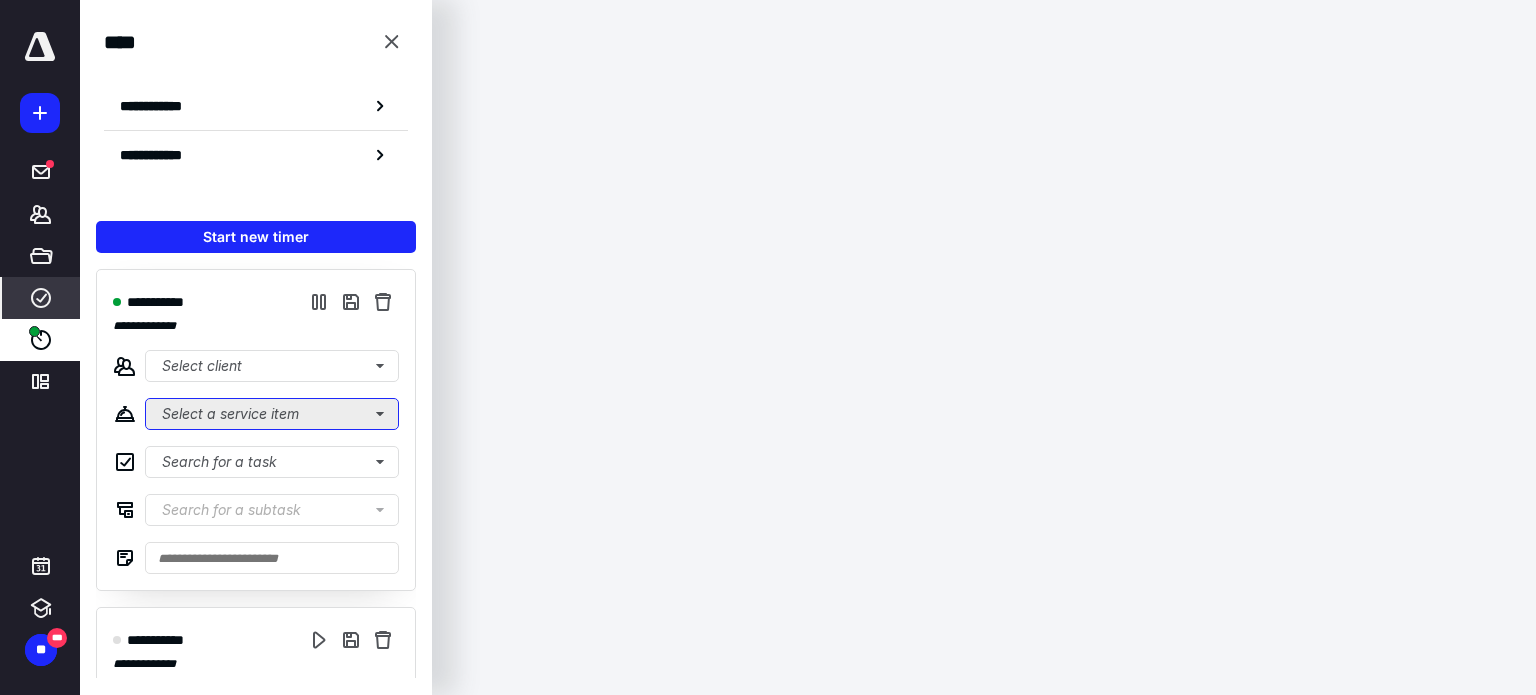 click on "Select a service item" at bounding box center (272, 414) 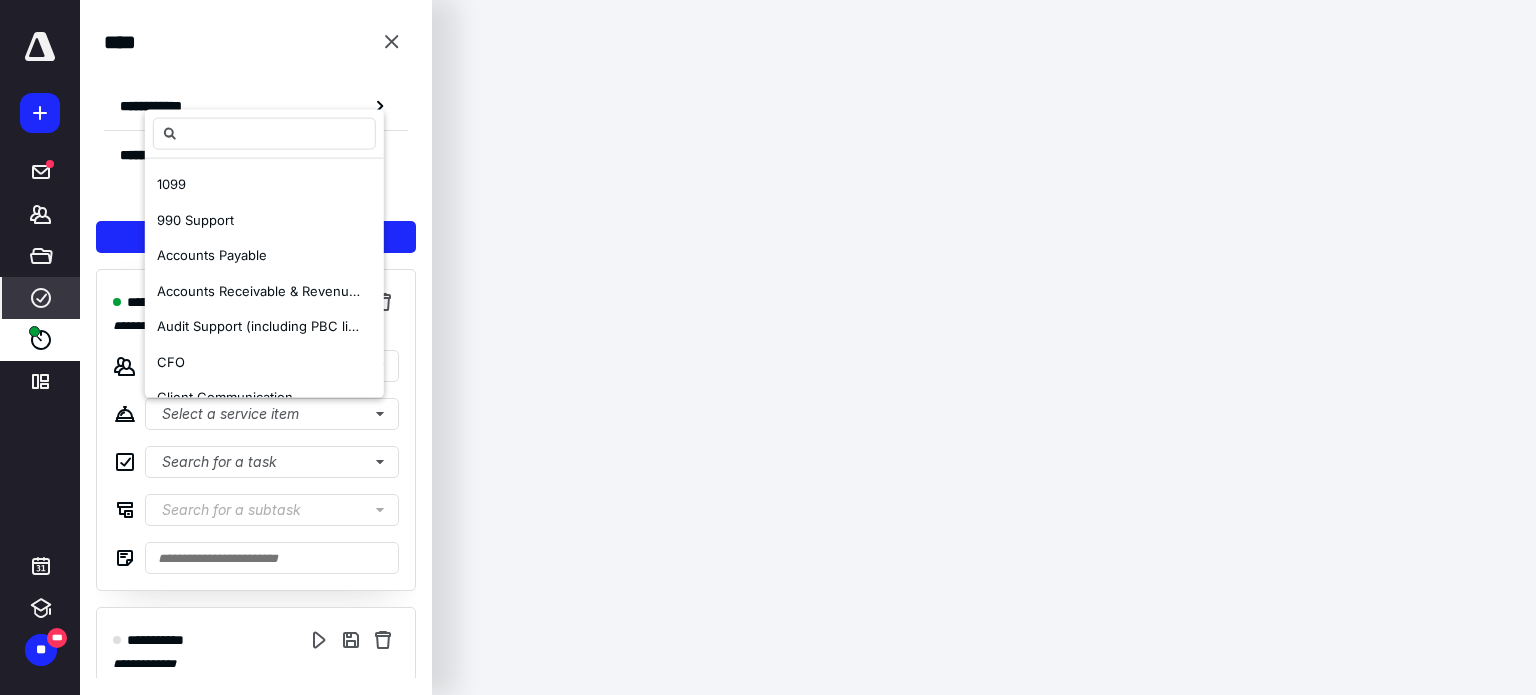 click 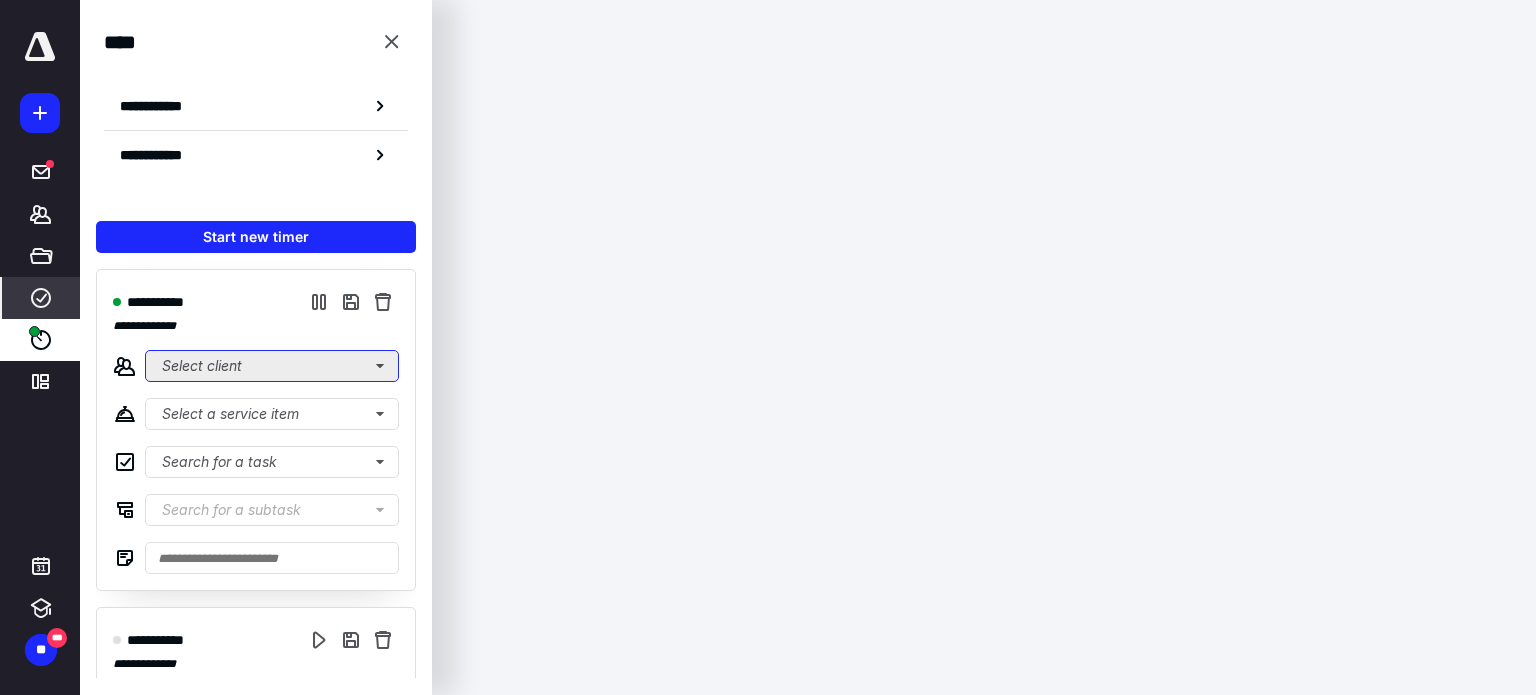 click on "Select client" at bounding box center (272, 366) 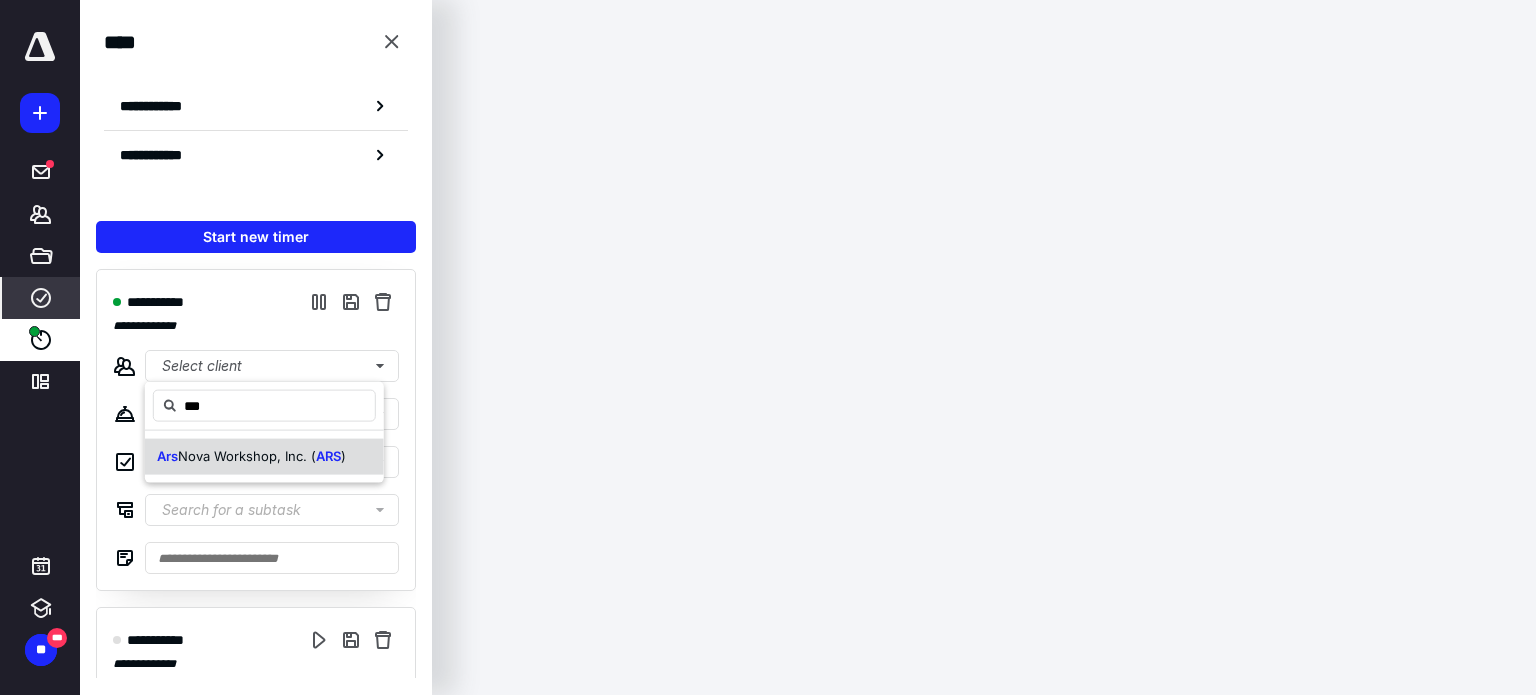 click on "Nova Workshop, Inc. (" at bounding box center (247, 456) 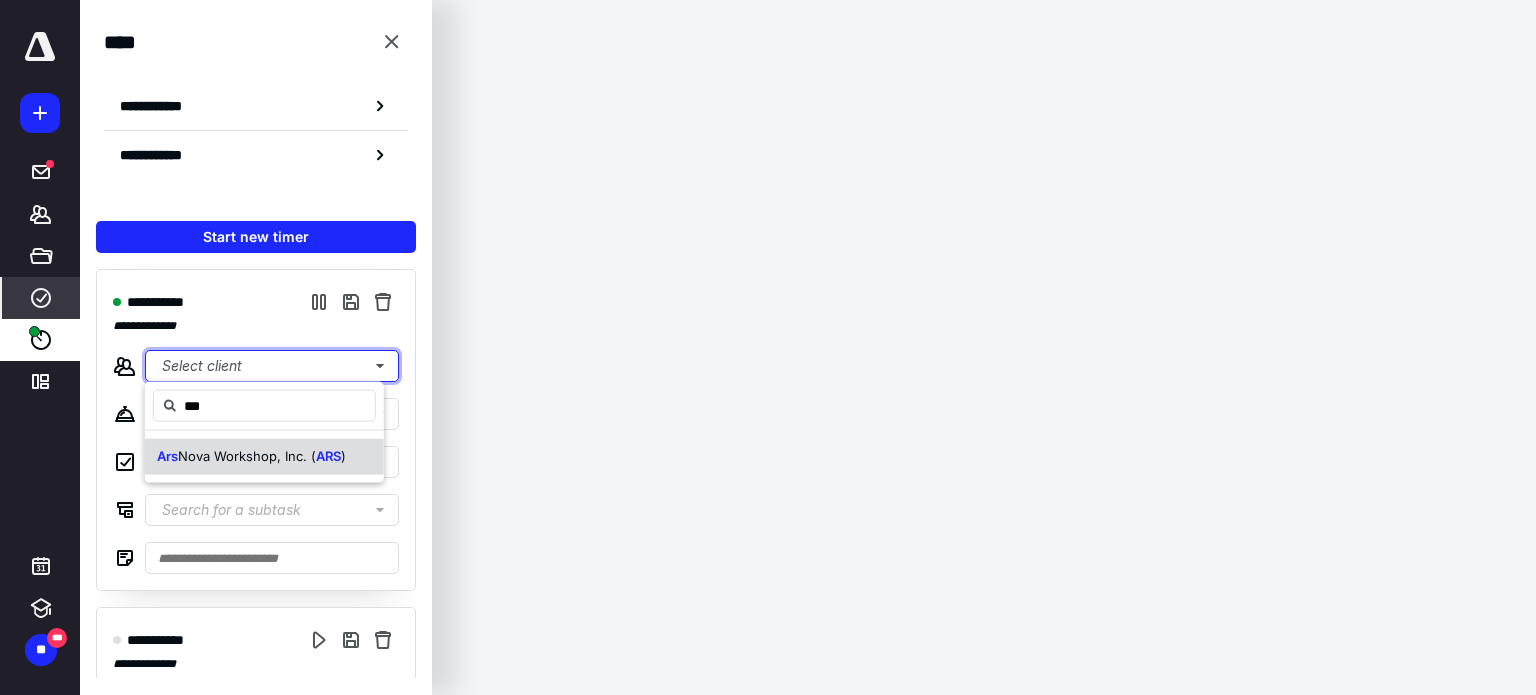 type 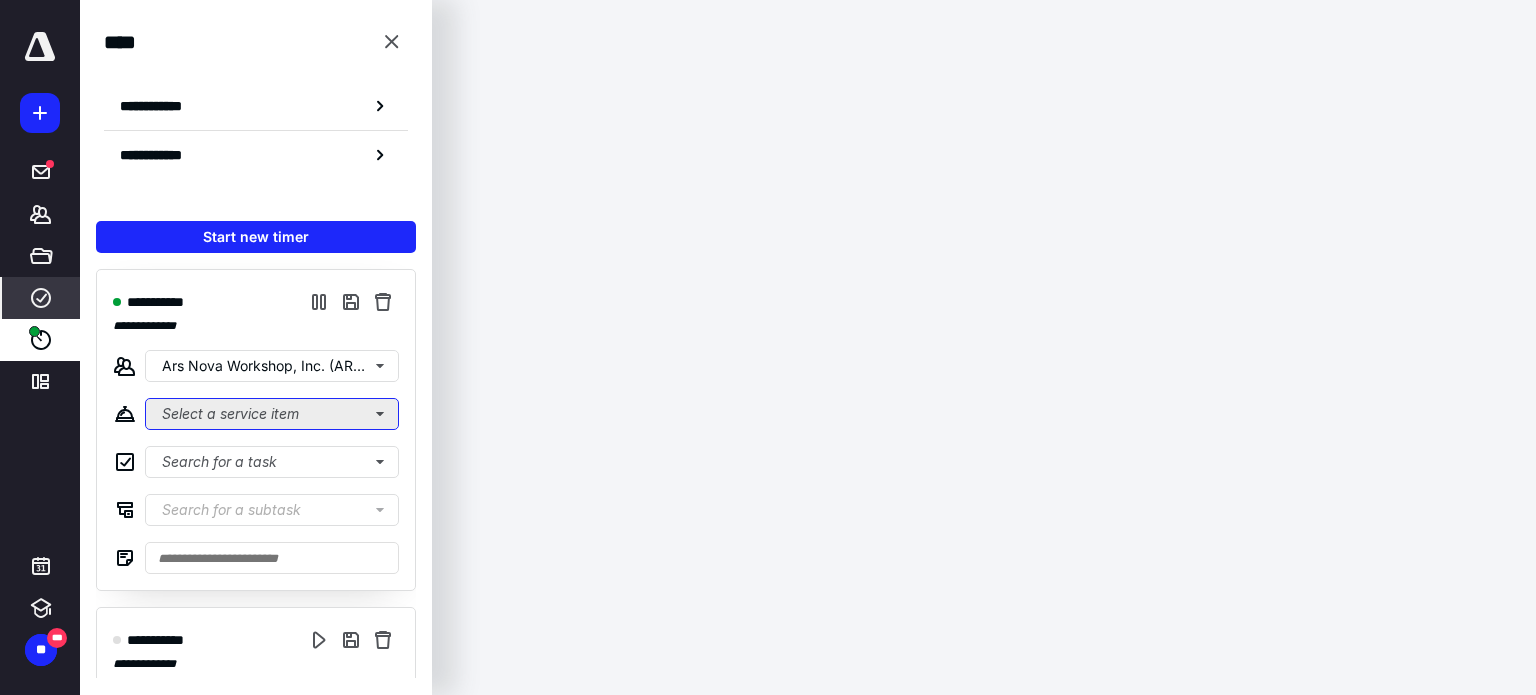 click on "Select a service item" at bounding box center [272, 414] 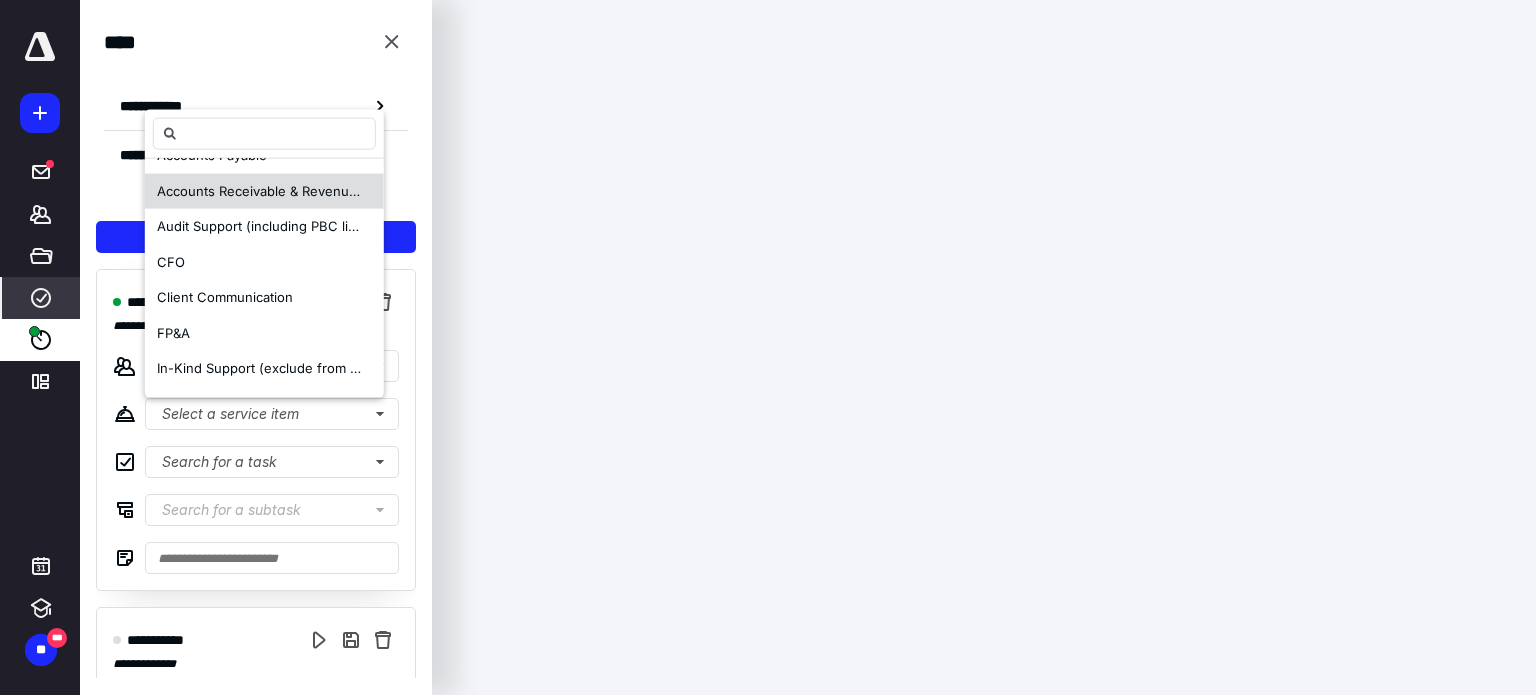 scroll, scrollTop: 200, scrollLeft: 0, axis: vertical 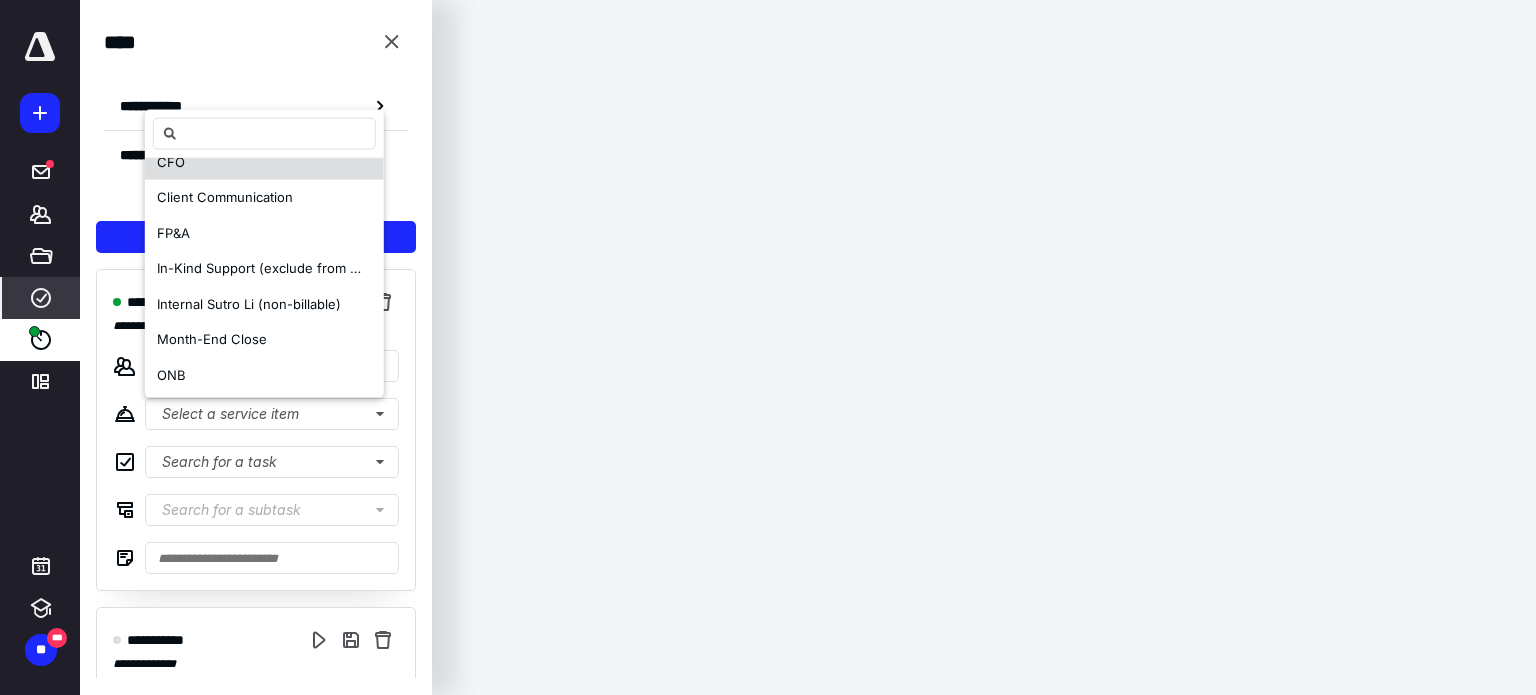 click on "CFO" at bounding box center (264, 162) 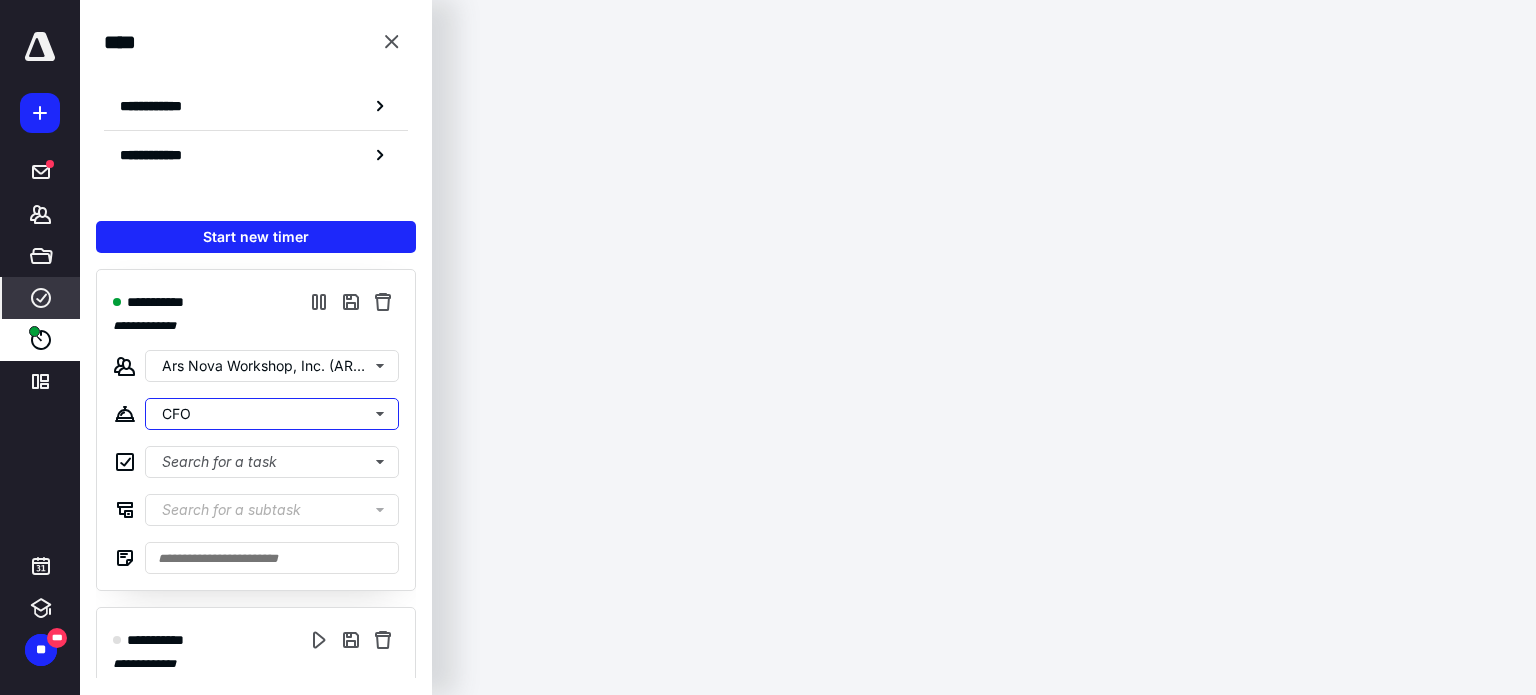 scroll, scrollTop: 0, scrollLeft: 0, axis: both 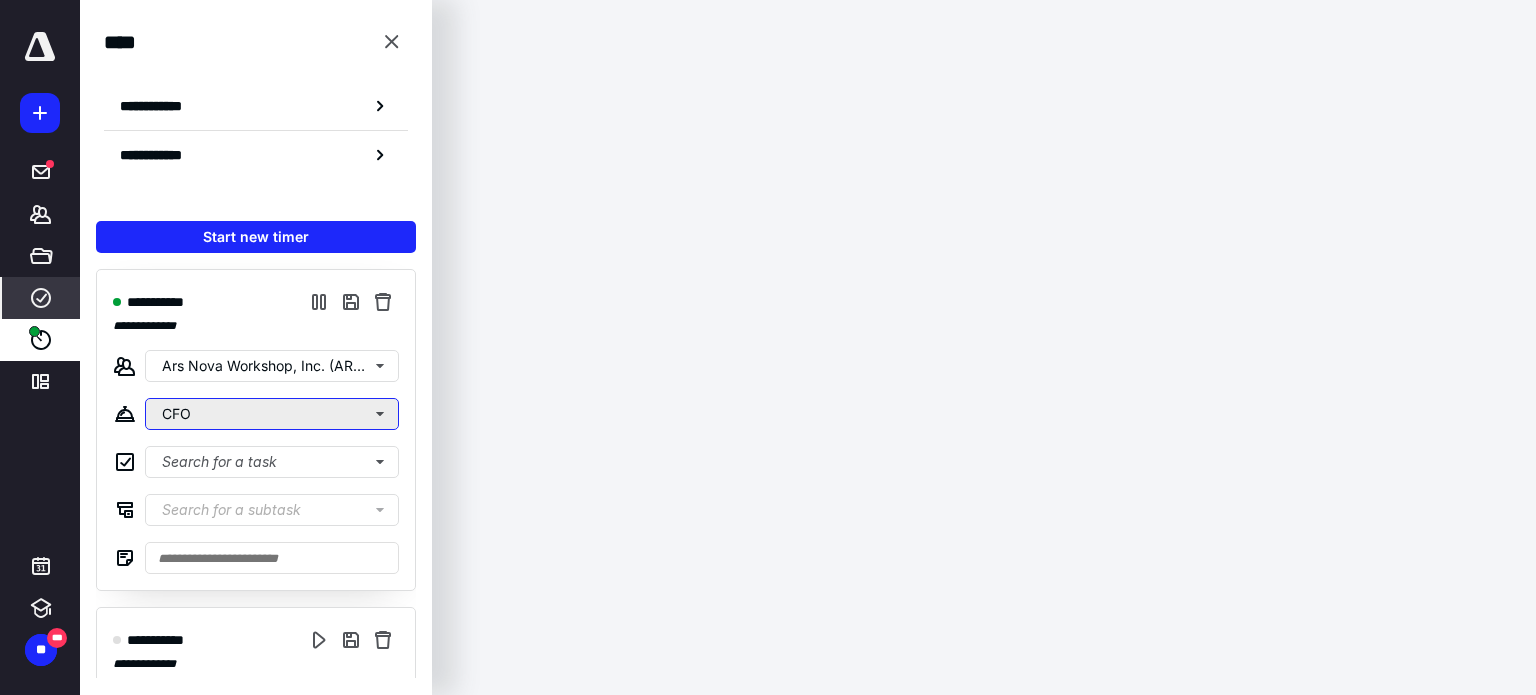click on "CFO" at bounding box center (272, 414) 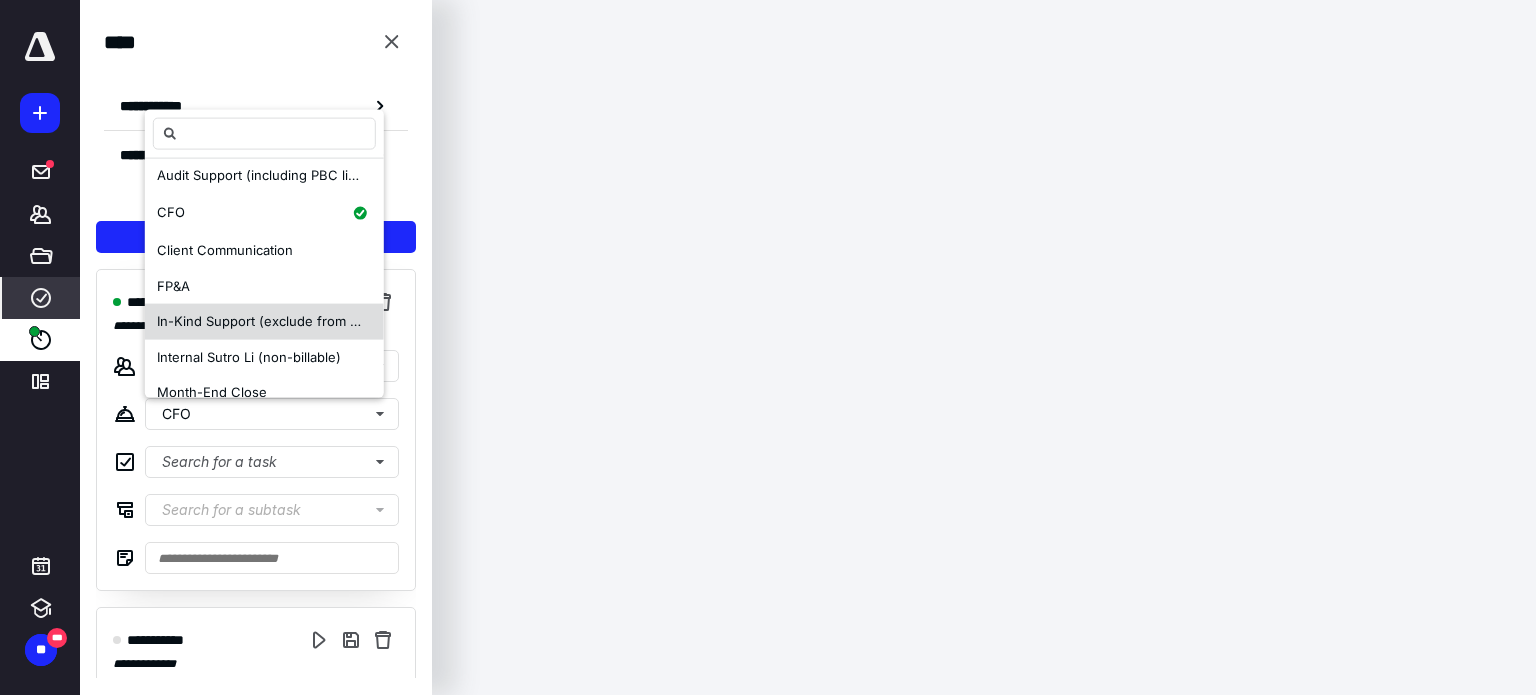 scroll, scrollTop: 200, scrollLeft: 0, axis: vertical 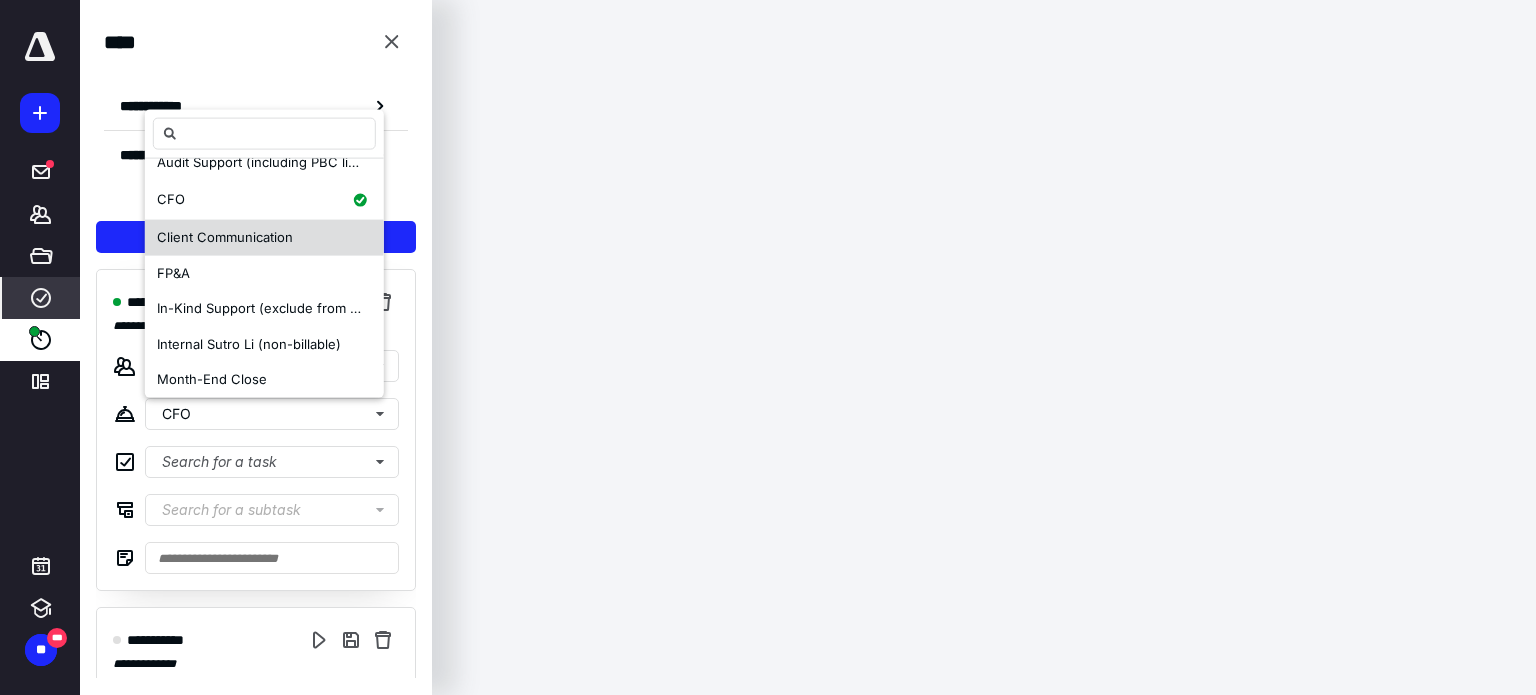 click on "Client Communication" at bounding box center (225, 237) 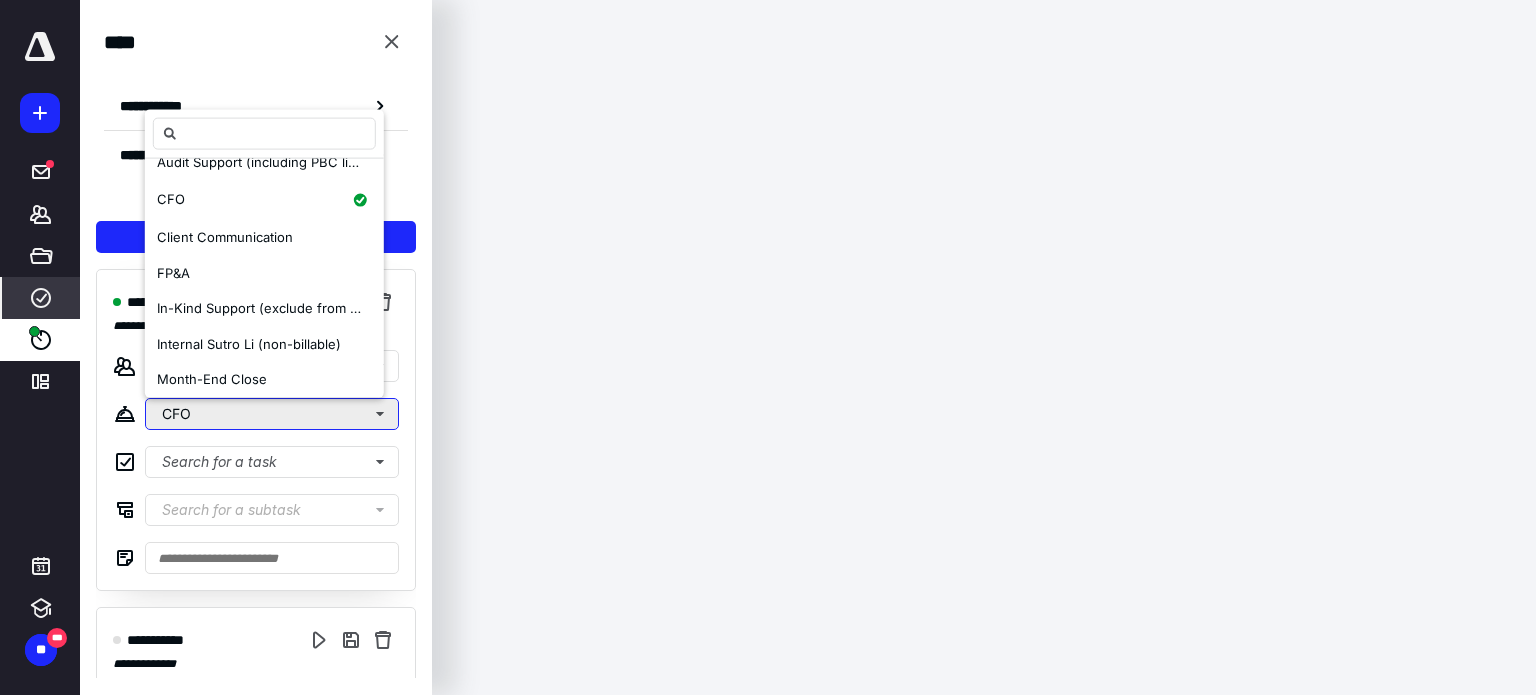 scroll, scrollTop: 0, scrollLeft: 0, axis: both 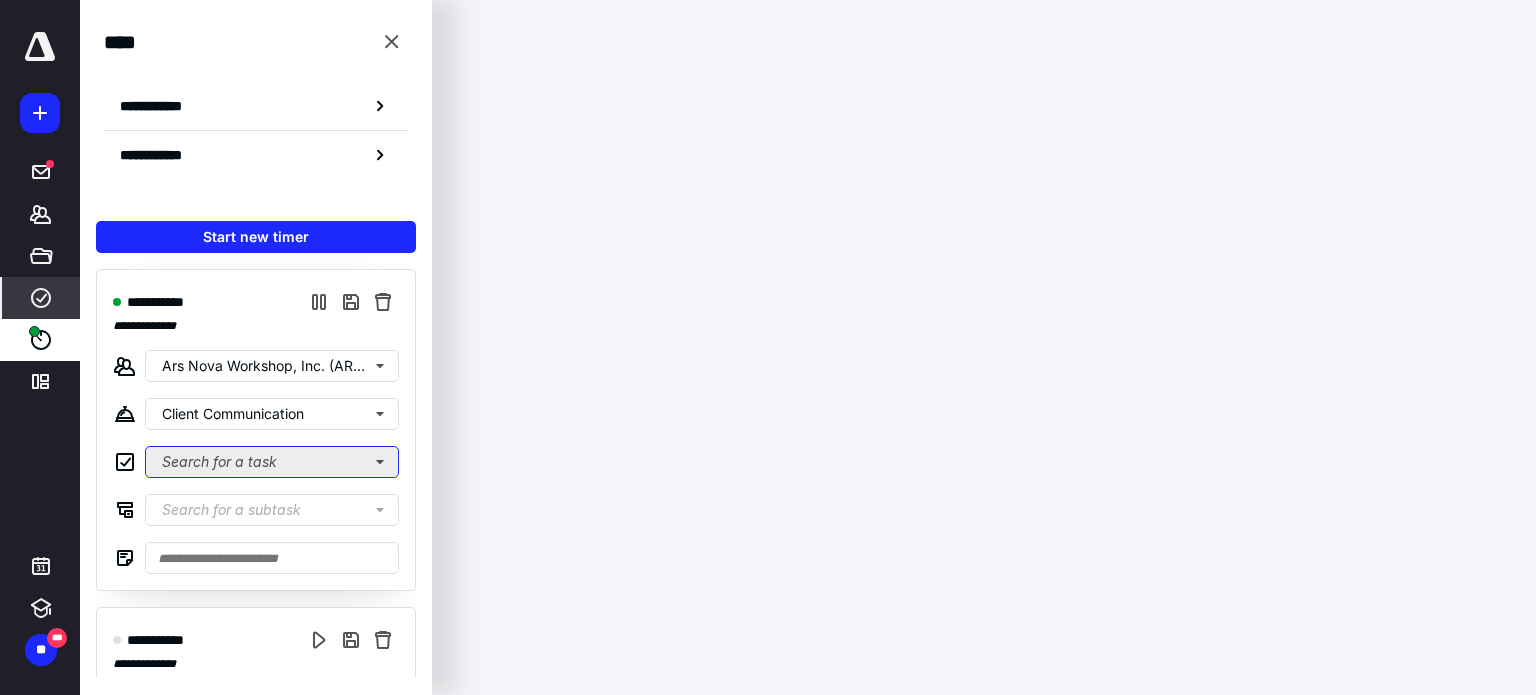click on "Search for a task" at bounding box center [272, 462] 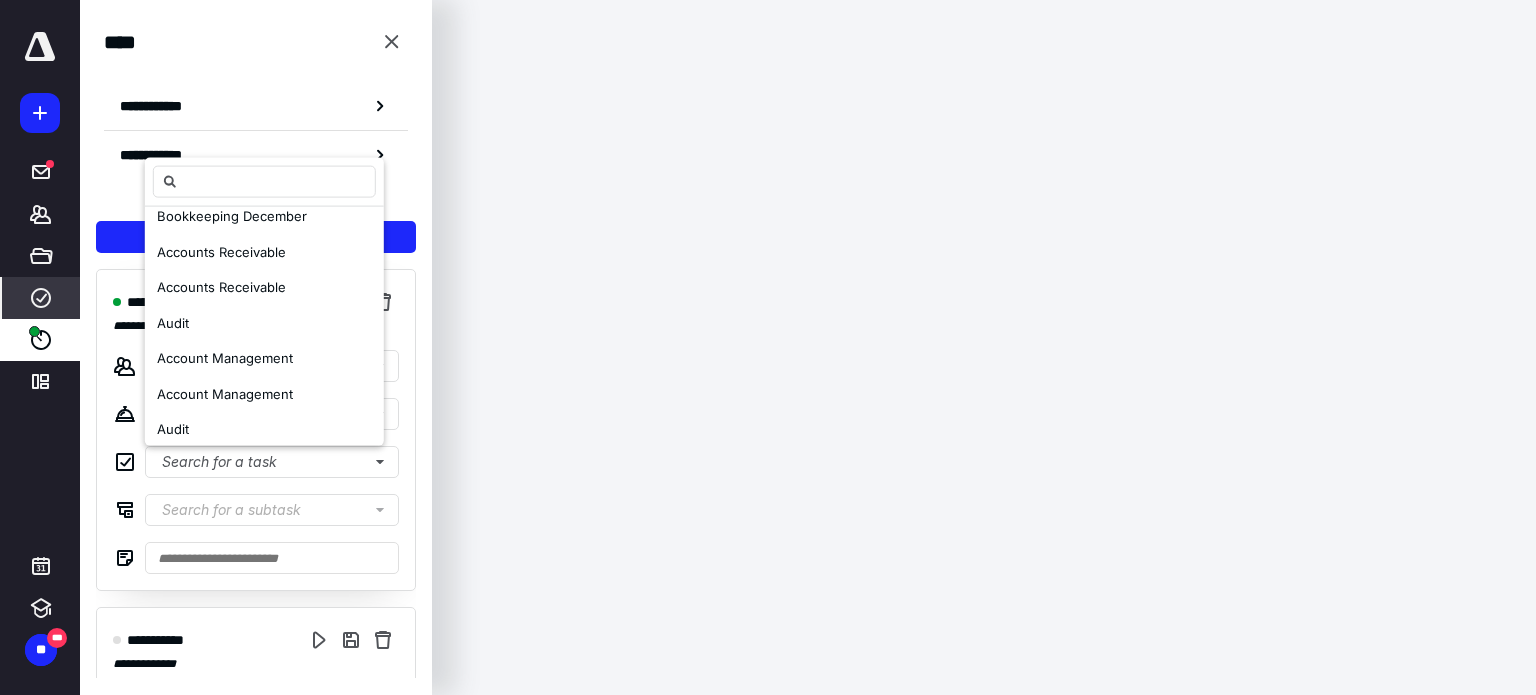 scroll, scrollTop: 628, scrollLeft: 0, axis: vertical 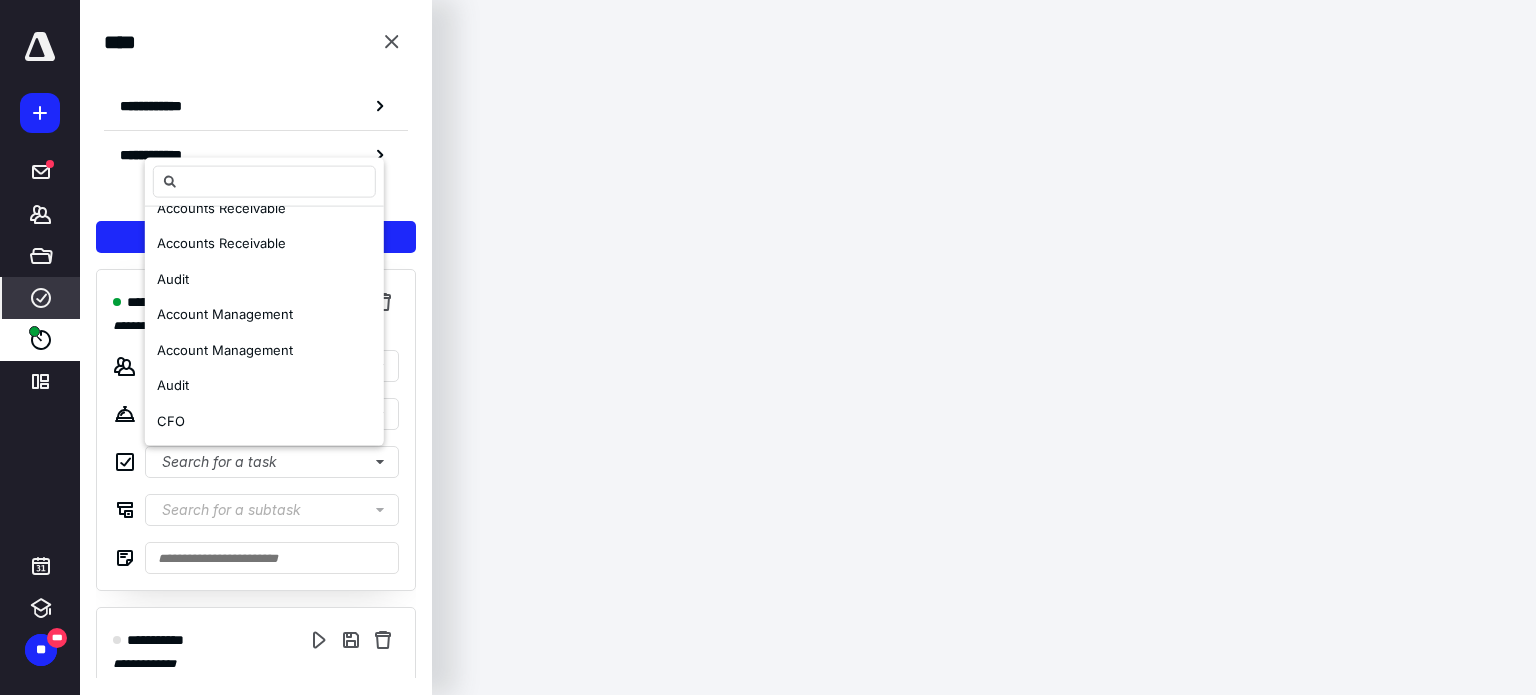 click on "Account Management" at bounding box center [225, 349] 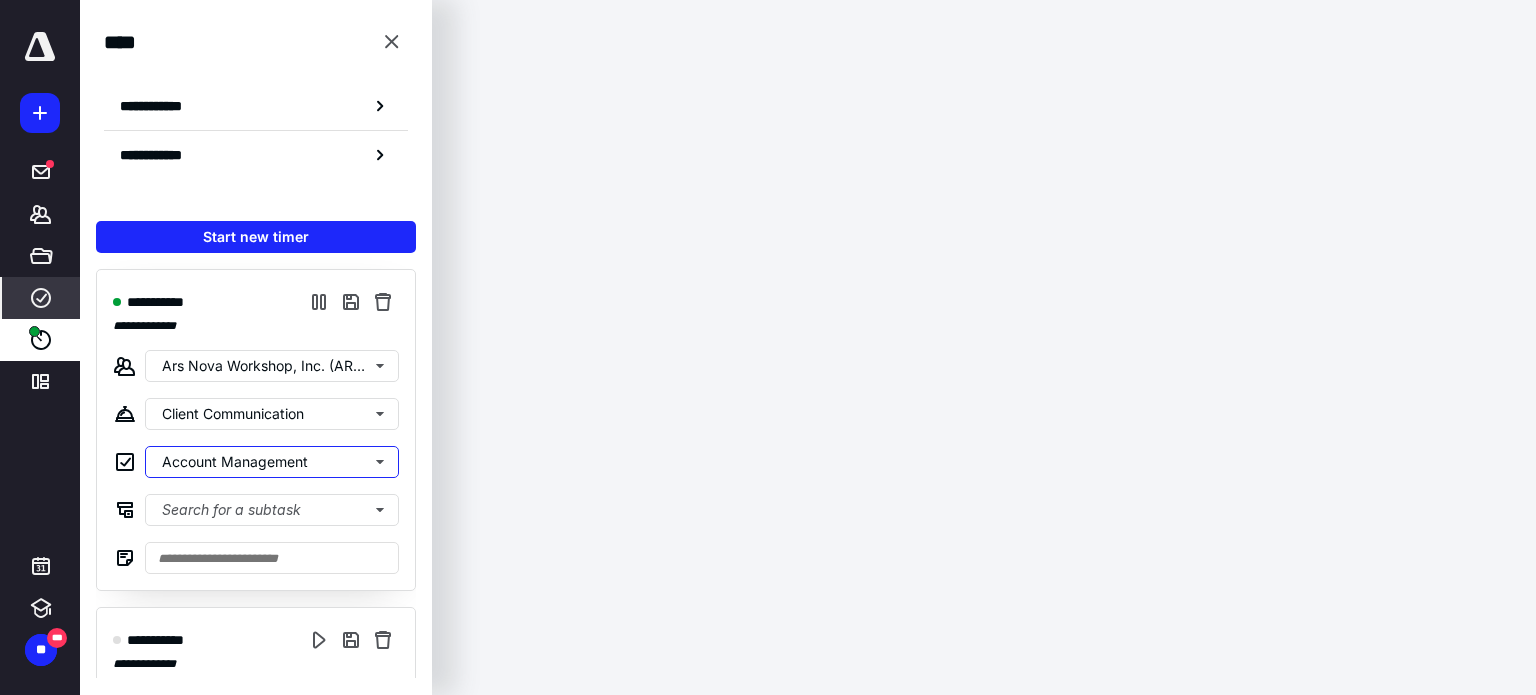 scroll, scrollTop: 0, scrollLeft: 0, axis: both 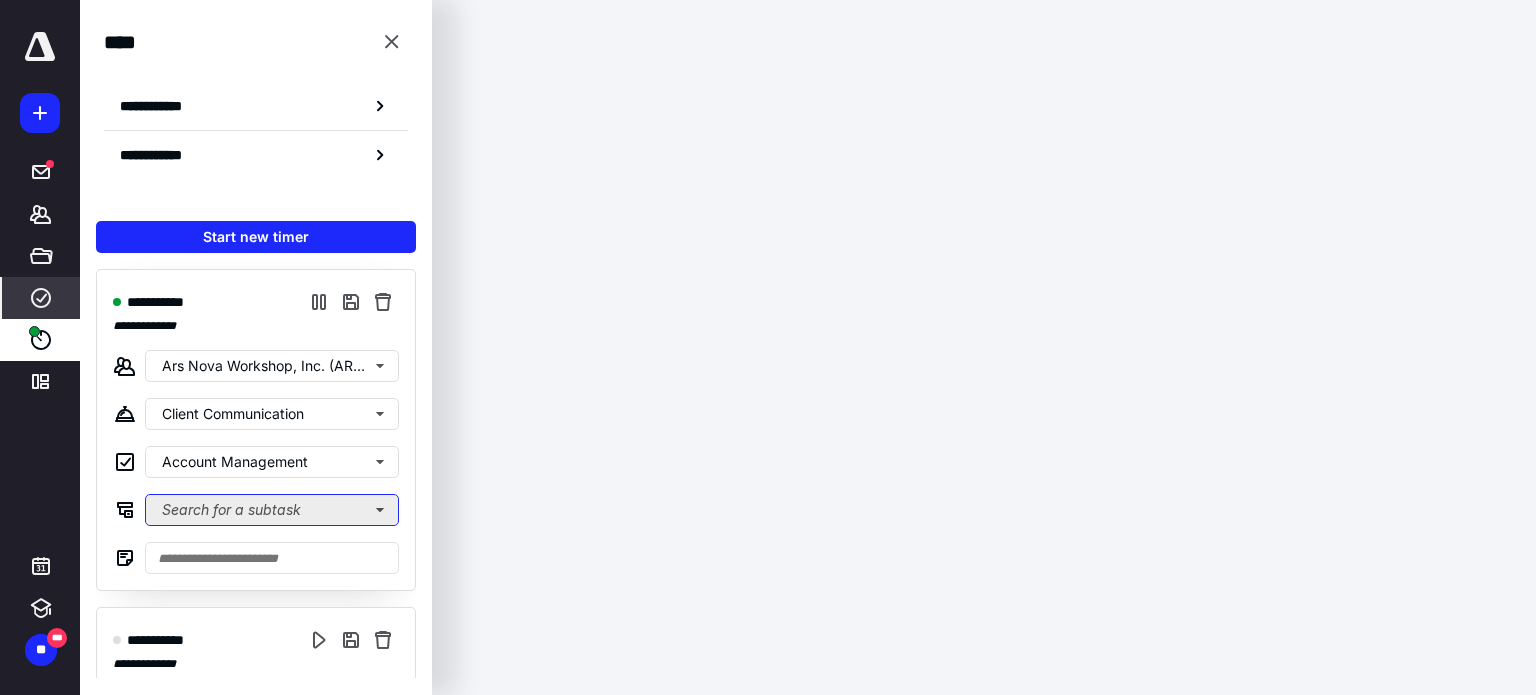 click on "Search for a subtask" at bounding box center (272, 510) 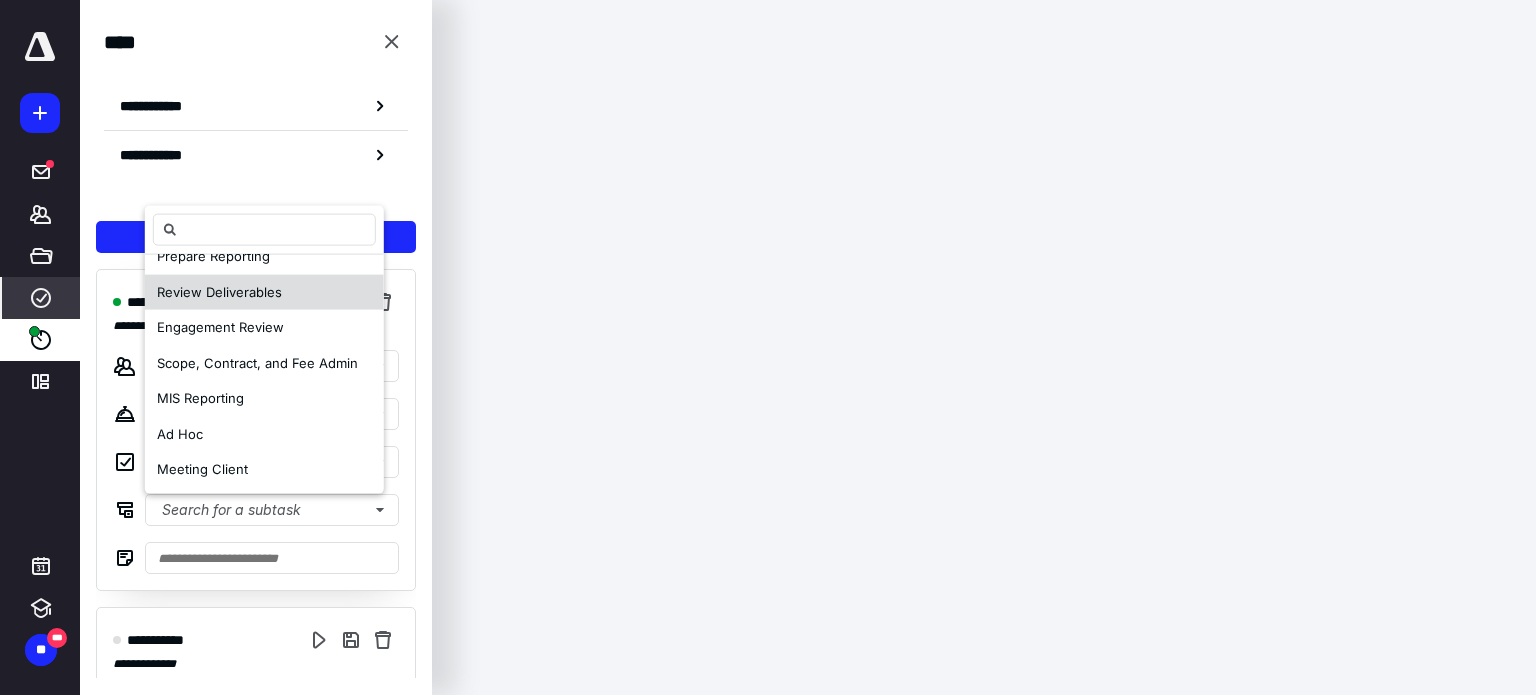 scroll, scrollTop: 96, scrollLeft: 0, axis: vertical 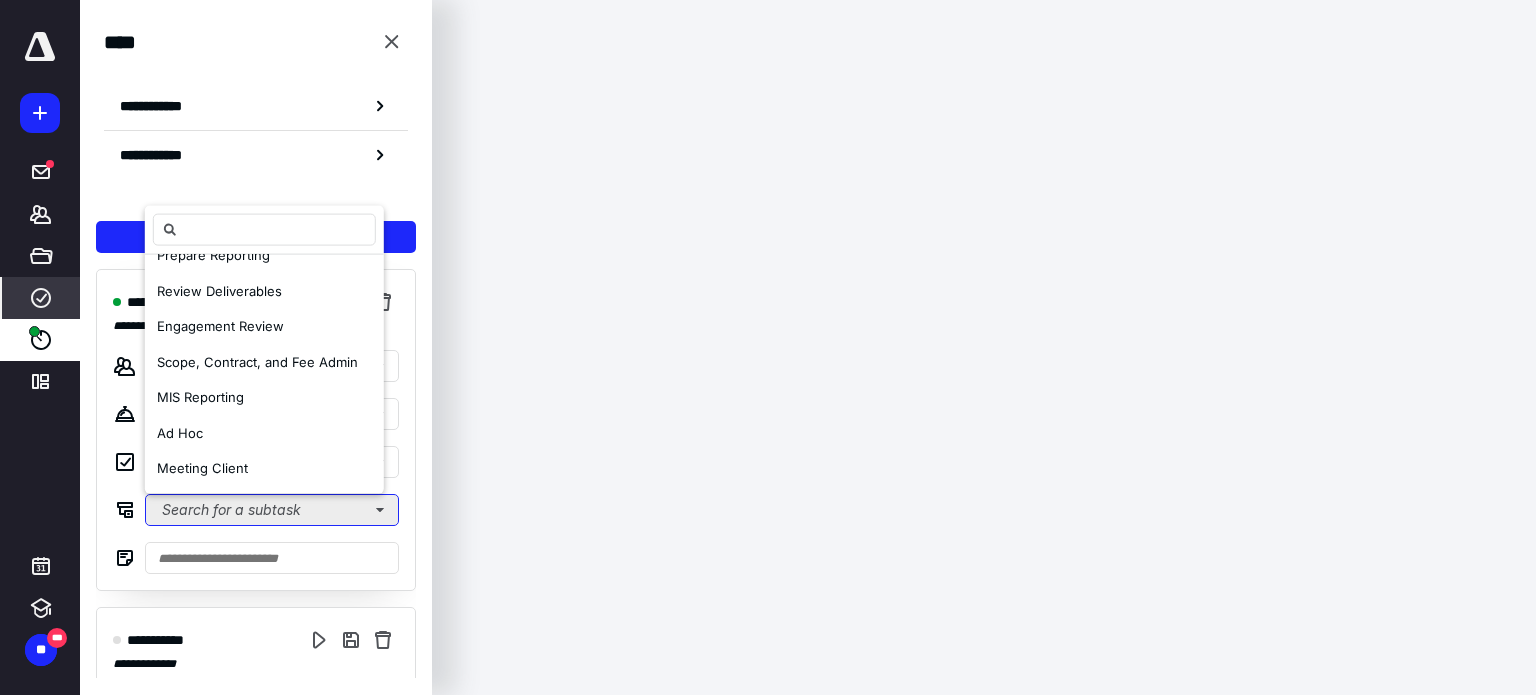 click on "Search for a subtask" at bounding box center (272, 510) 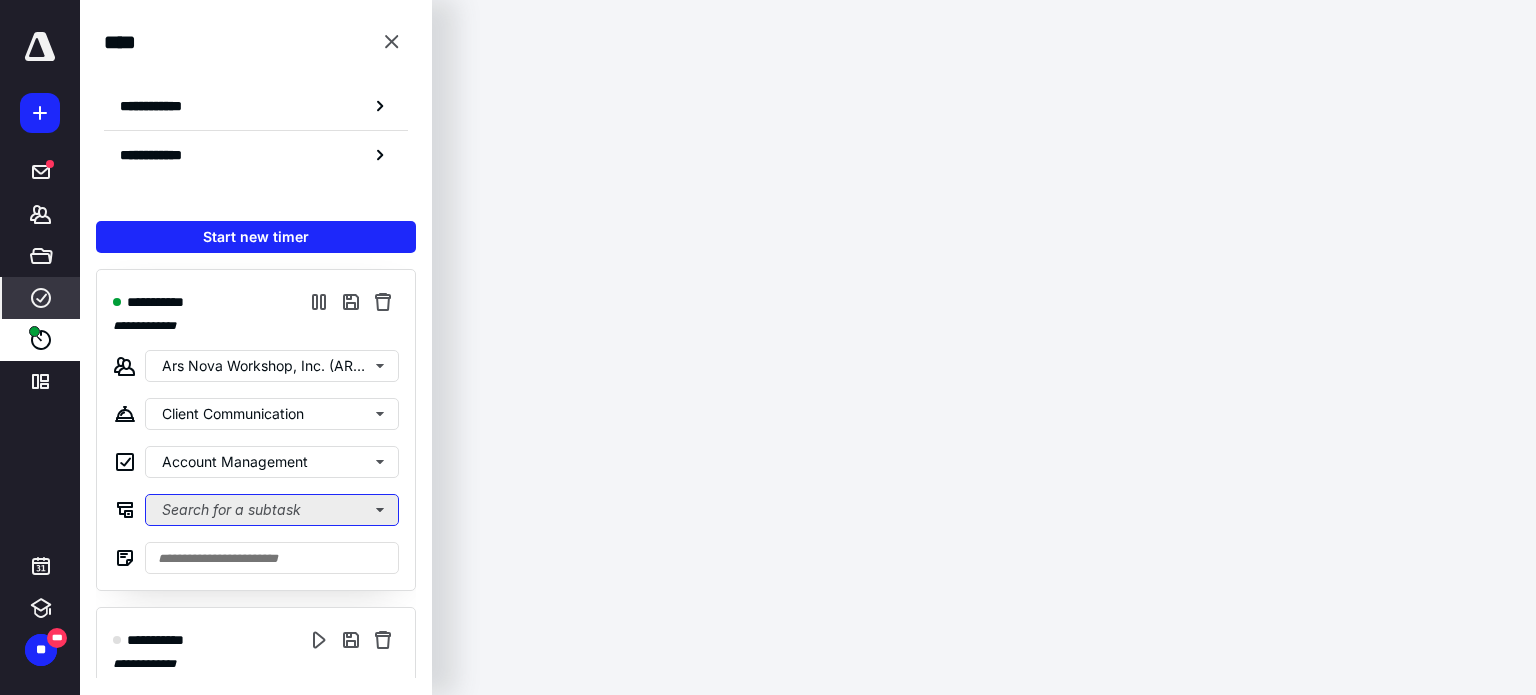 click on "Search for a subtask" at bounding box center (272, 510) 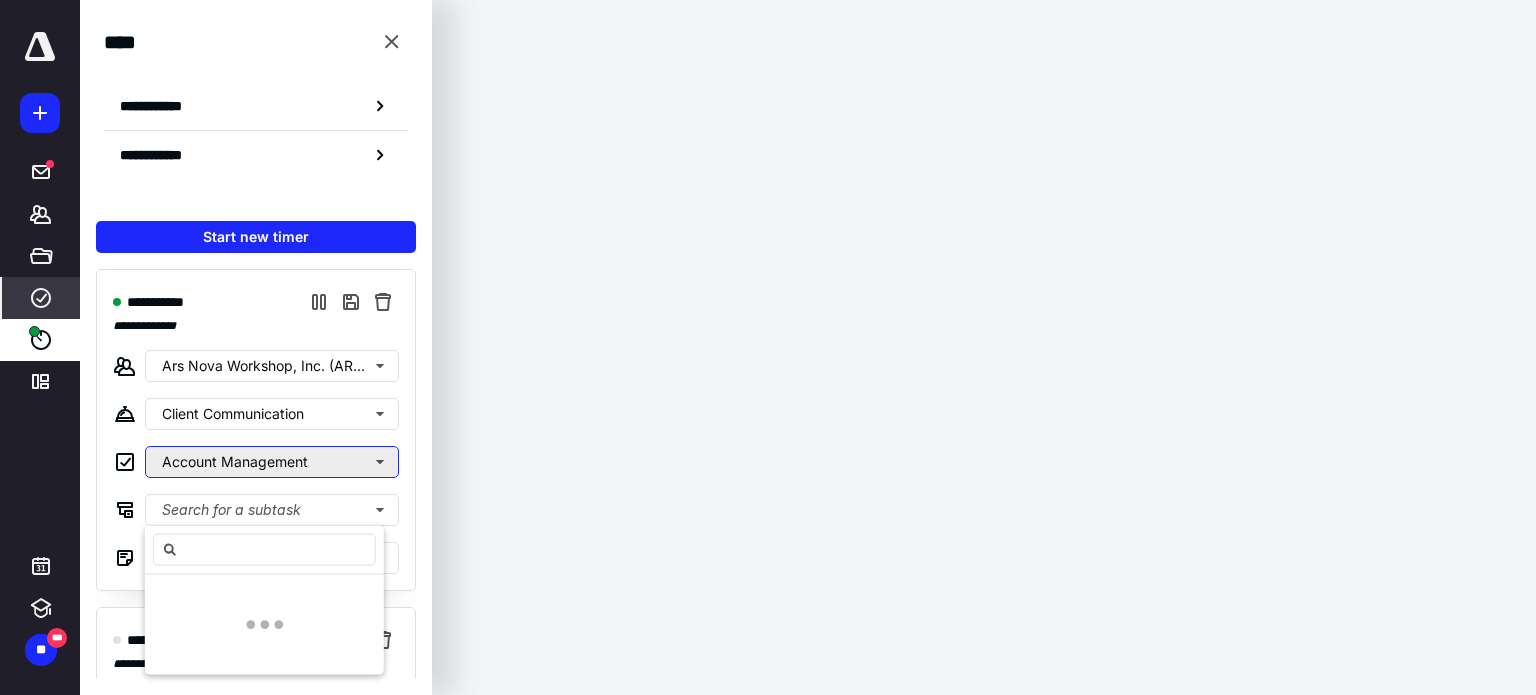 click on "**********" at bounding box center (768, 0) 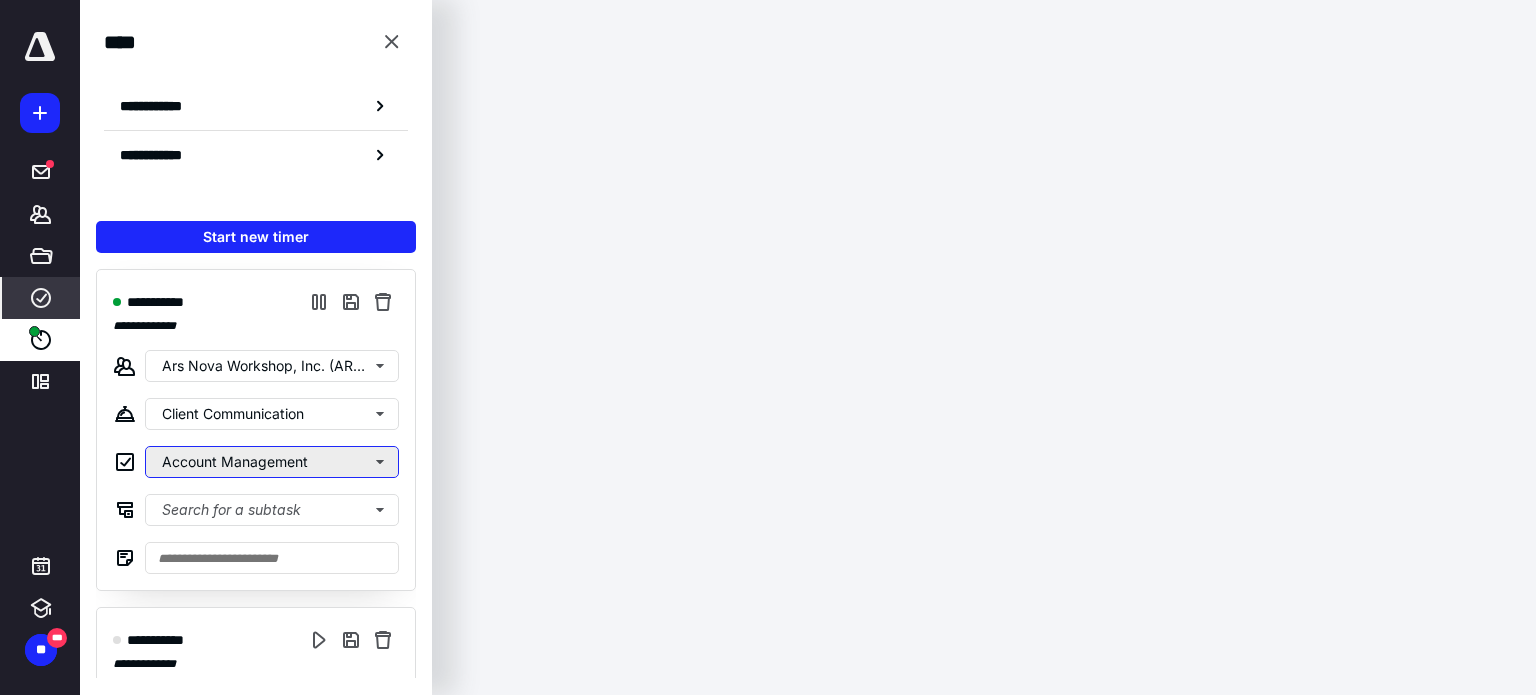 click on "Account Management" at bounding box center [272, 462] 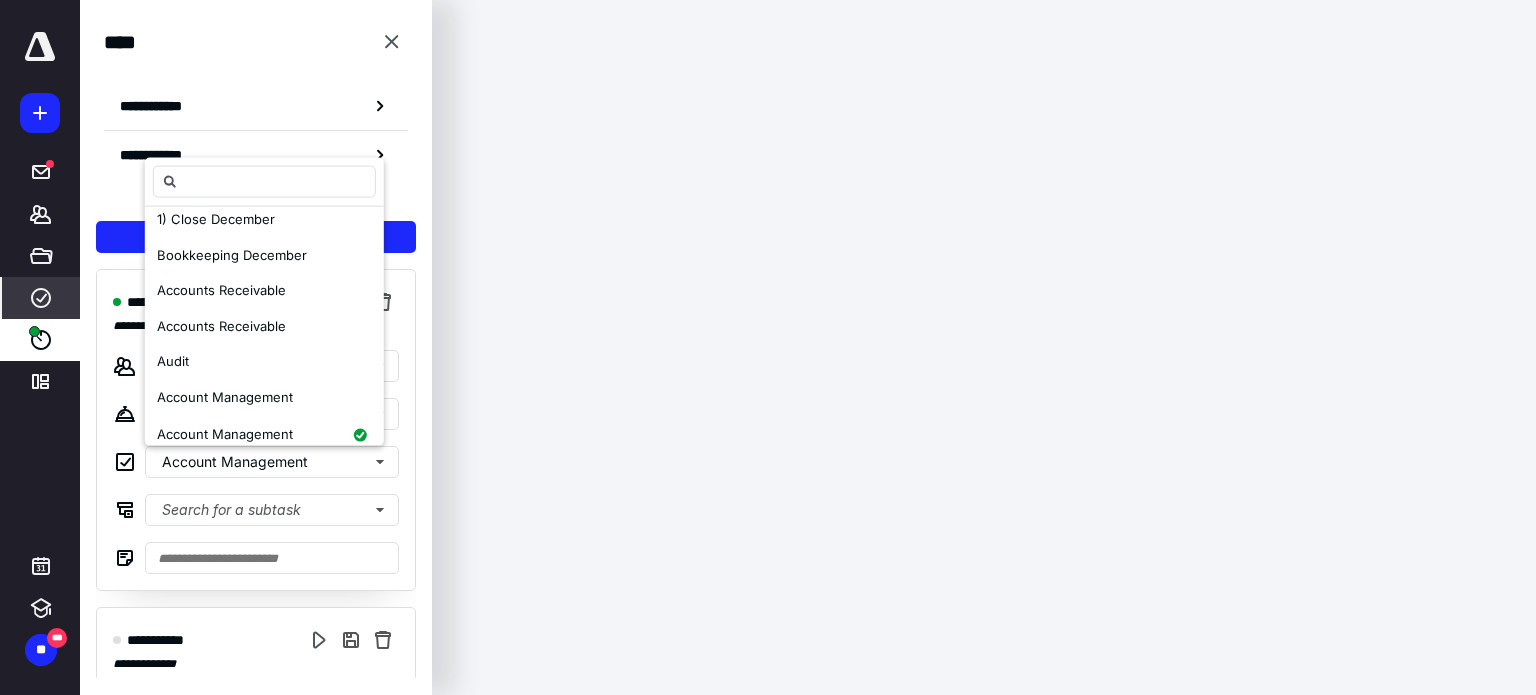 scroll, scrollTop: 668, scrollLeft: 0, axis: vertical 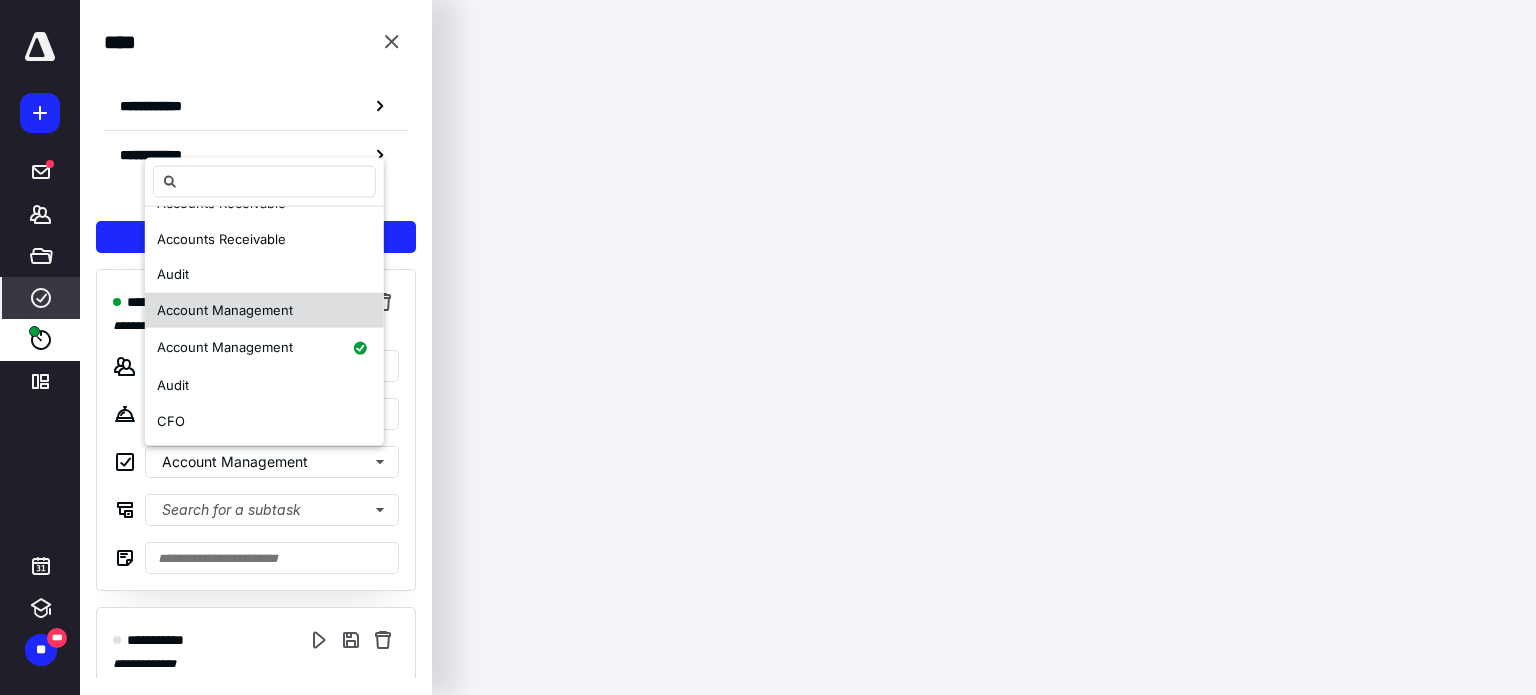 click on "Account Management" at bounding box center [225, 309] 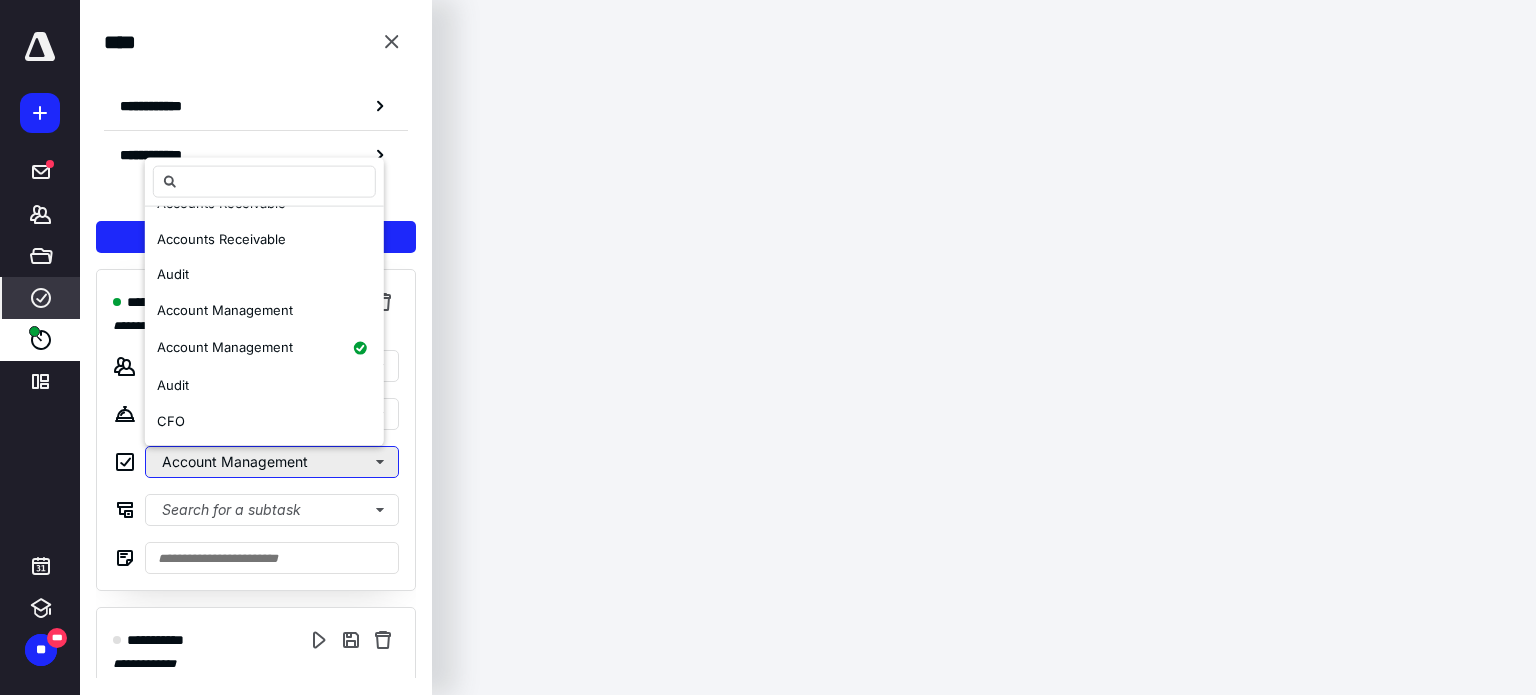 scroll, scrollTop: 0, scrollLeft: 0, axis: both 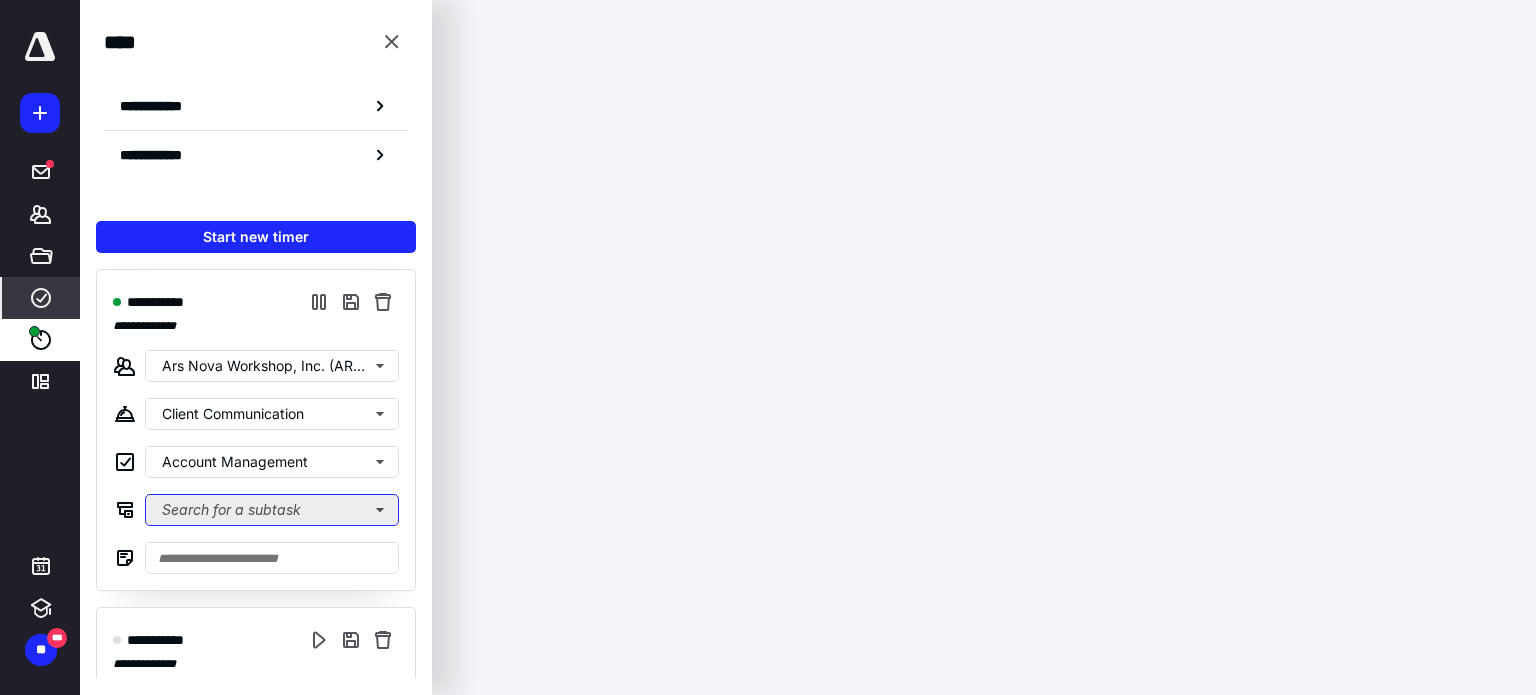 click on "Search for a subtask" at bounding box center (272, 510) 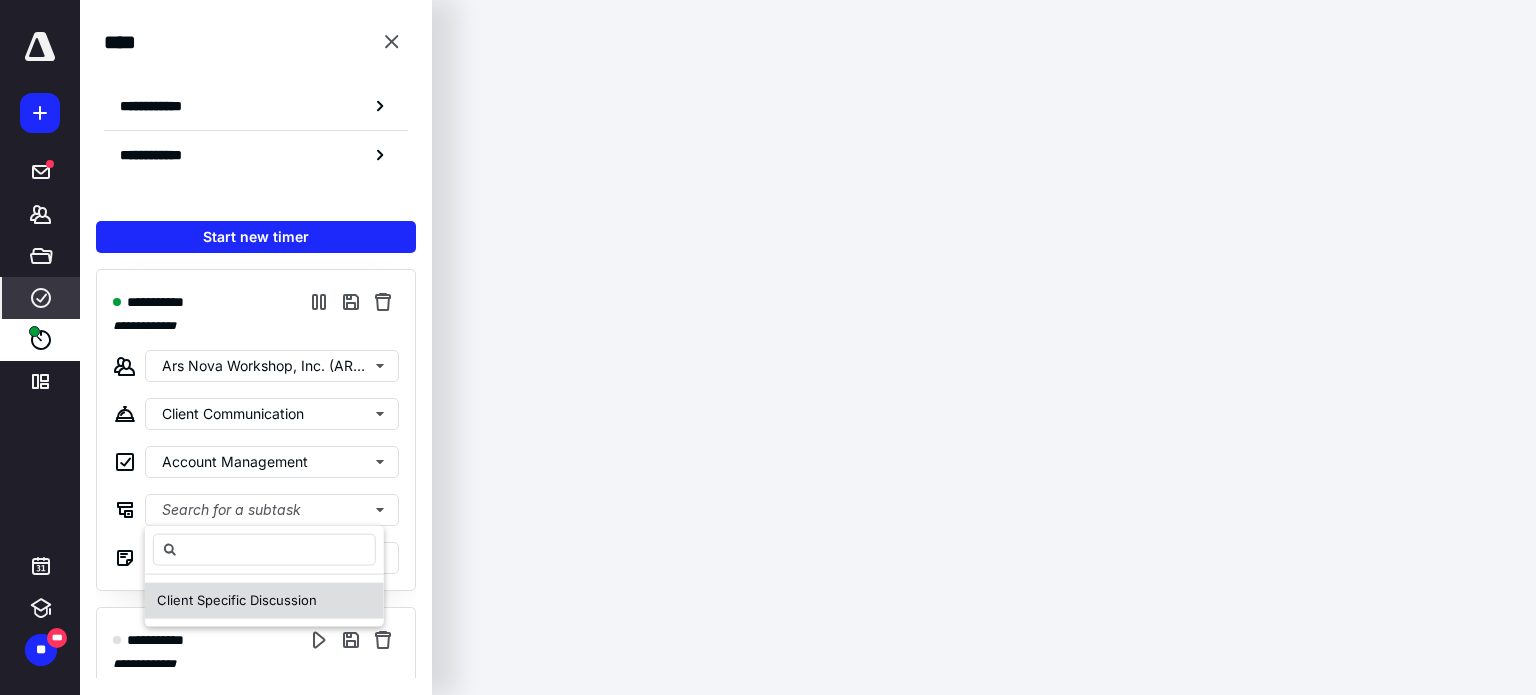click on "Client Specific Discussion" at bounding box center [237, 600] 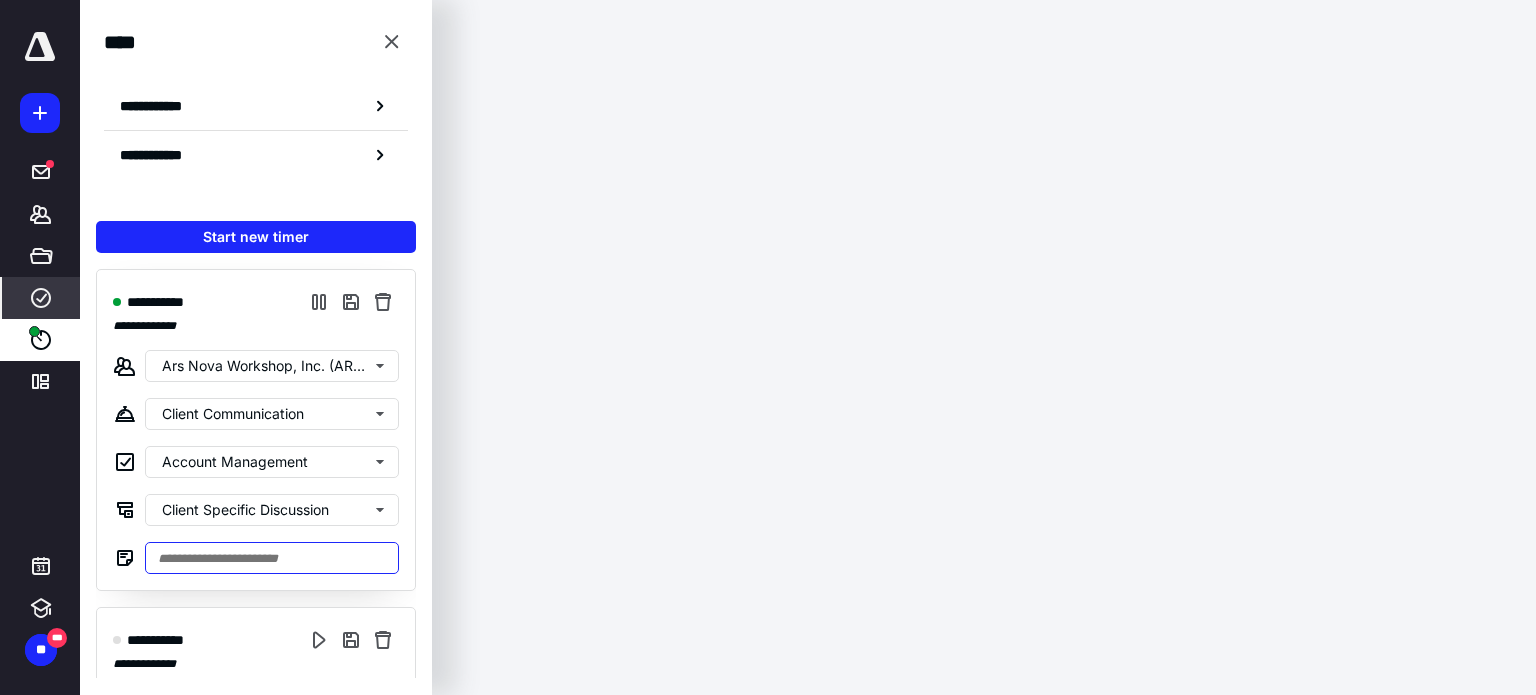 click at bounding box center [272, 558] 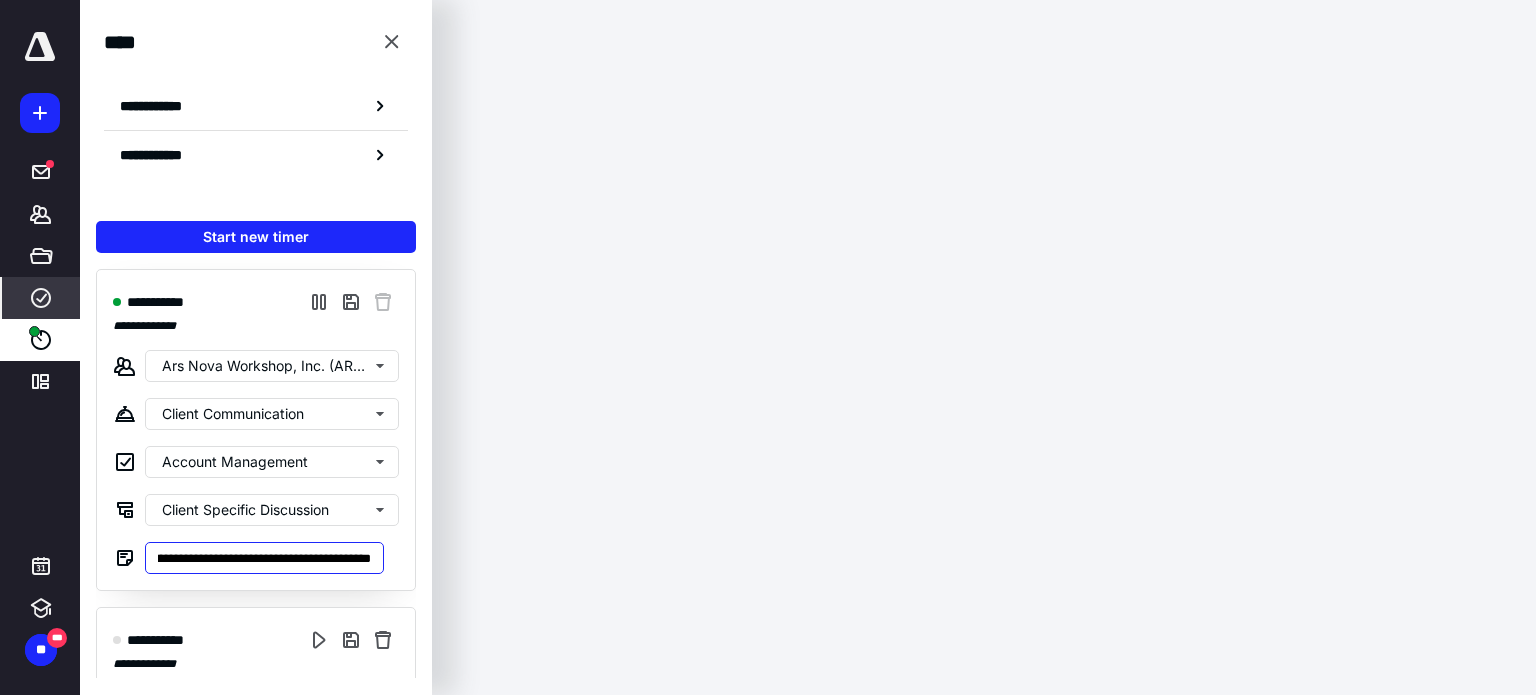 scroll, scrollTop: 0, scrollLeft: 88, axis: horizontal 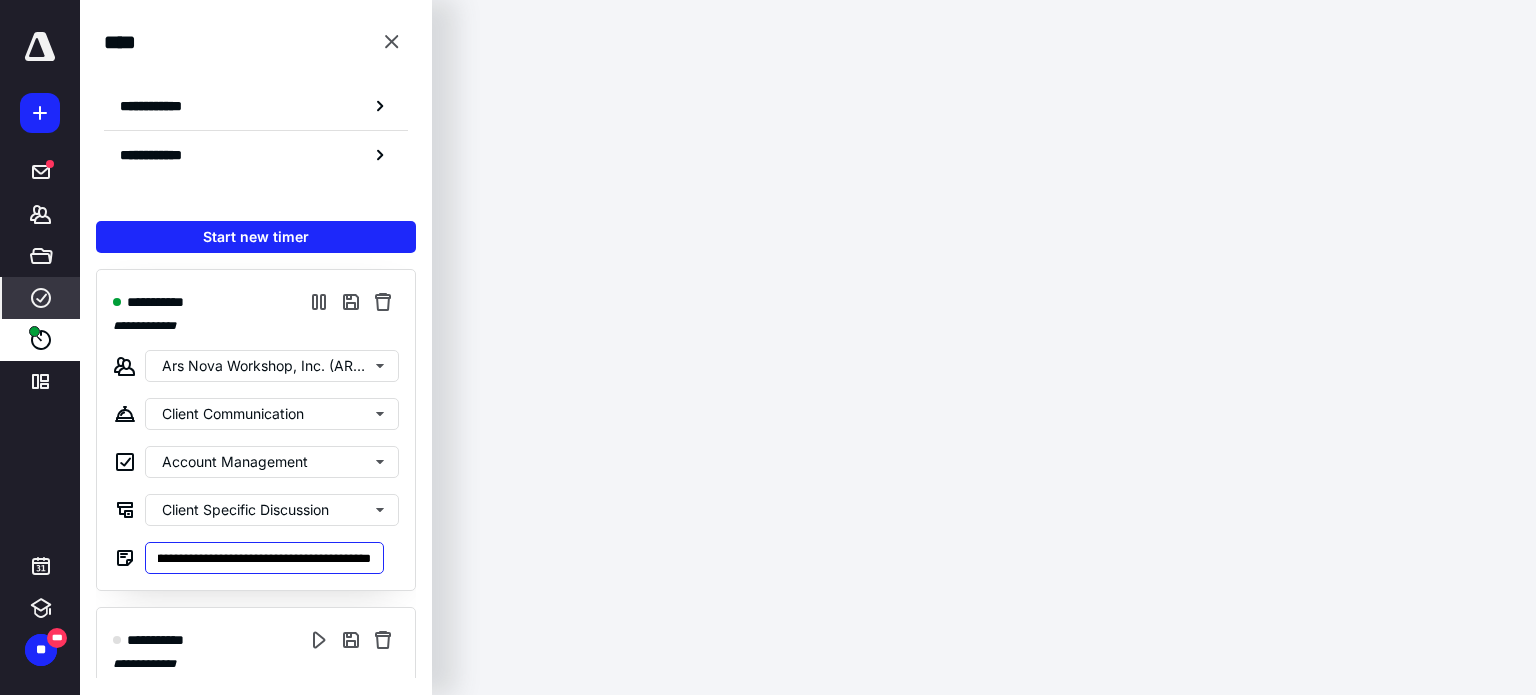 type on "**********" 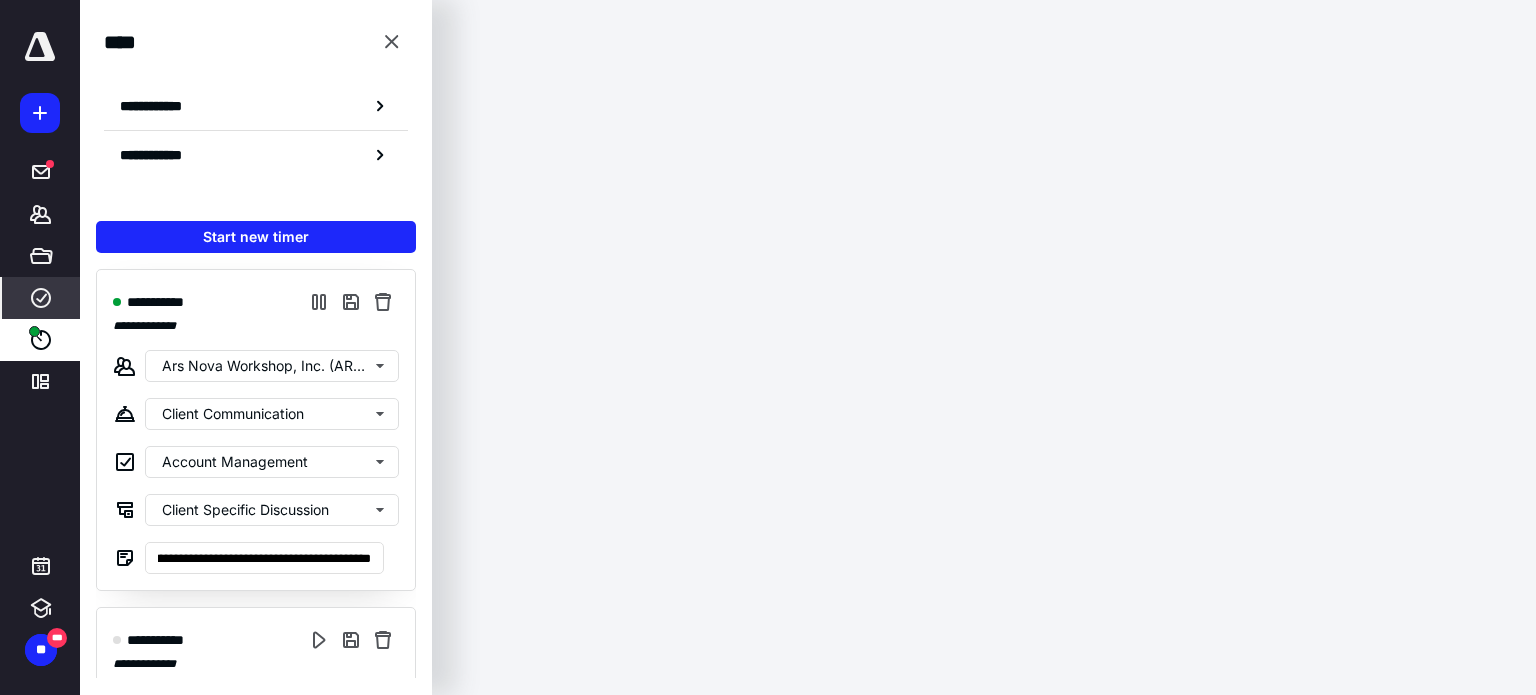 scroll, scrollTop: 0, scrollLeft: 0, axis: both 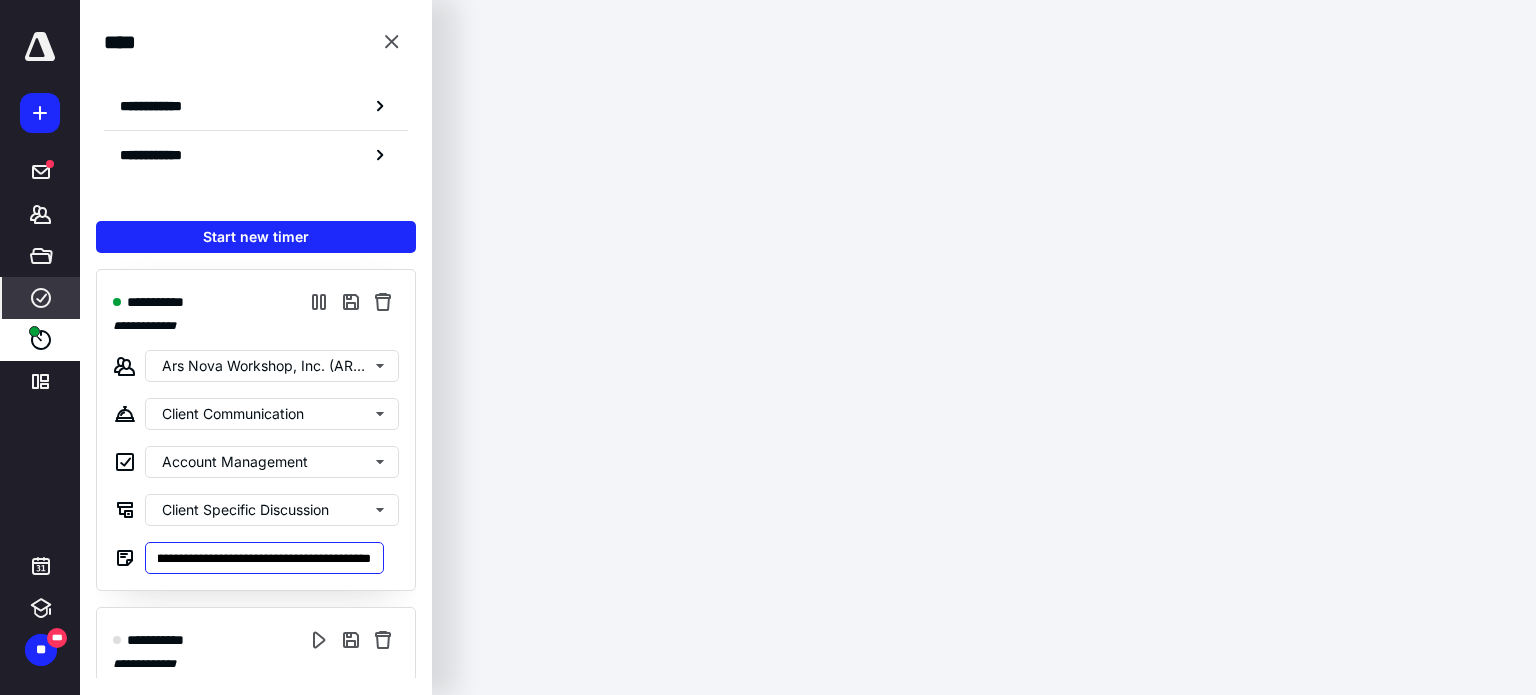 drag, startPoint x: 331, startPoint y: 556, endPoint x: 439, endPoint y: 556, distance: 108 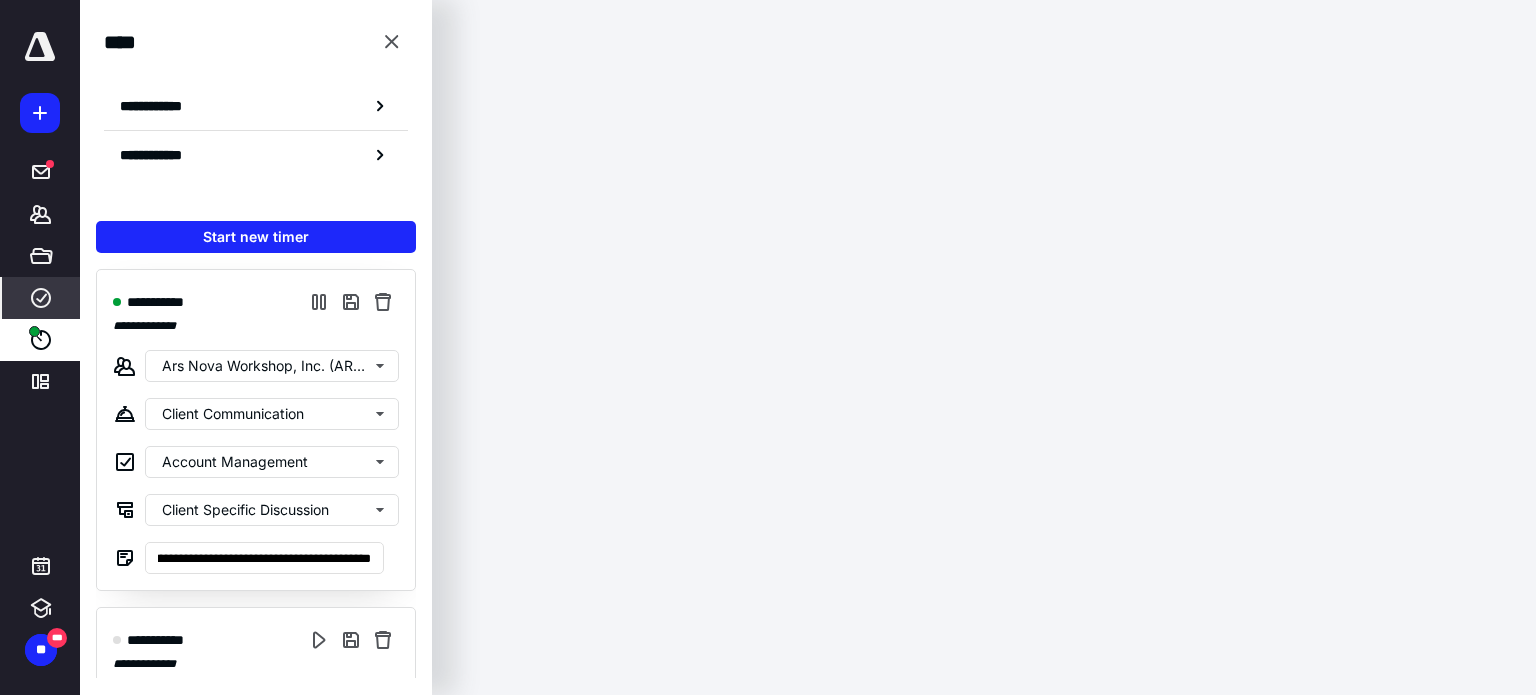 click on "**********" at bounding box center [768, 347] 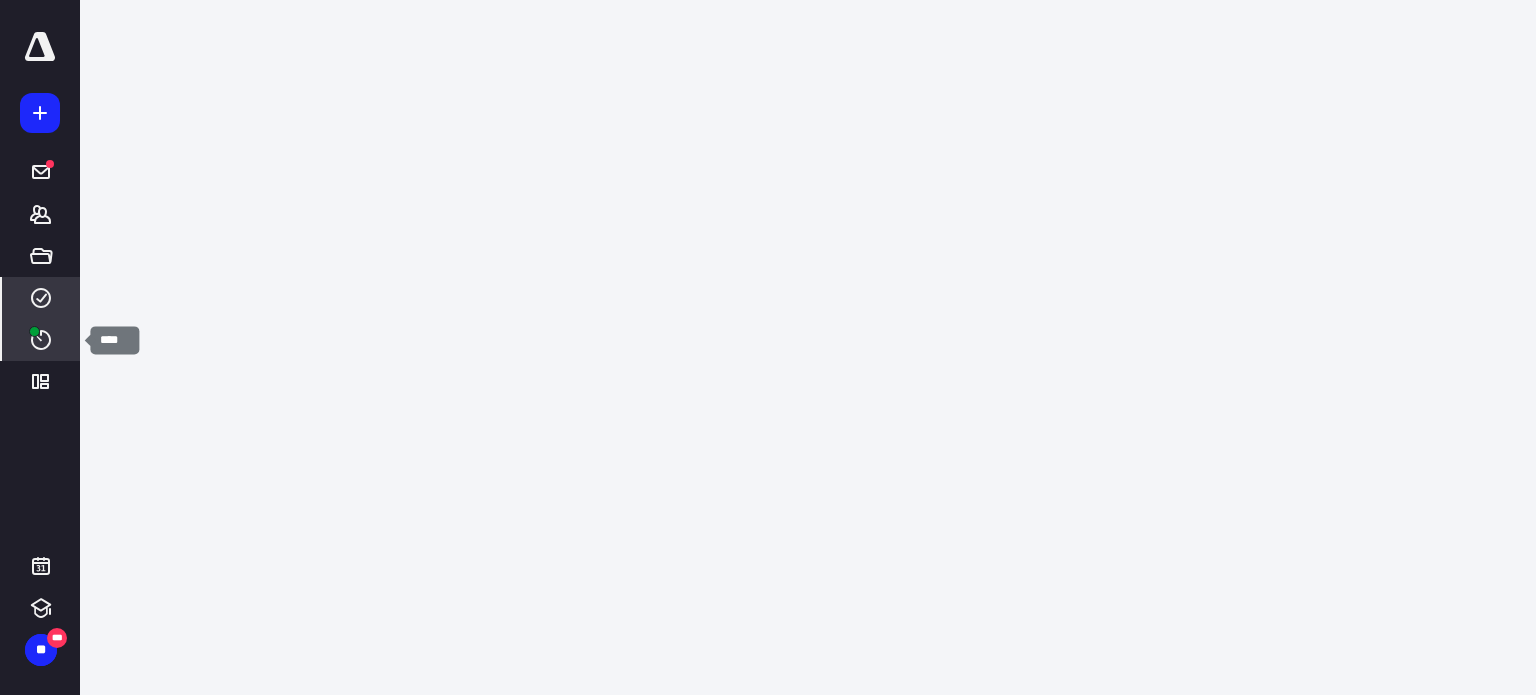 click 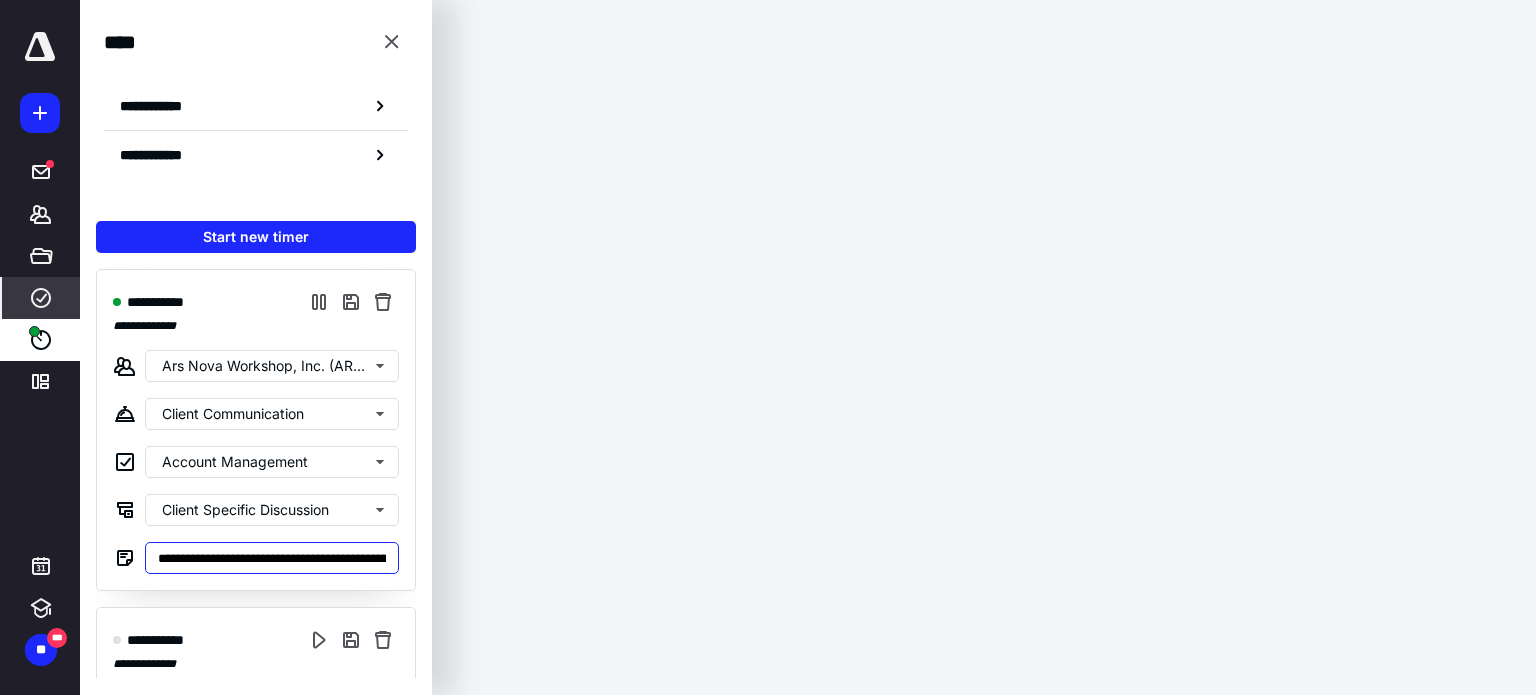 click on "**********" at bounding box center [272, 558] 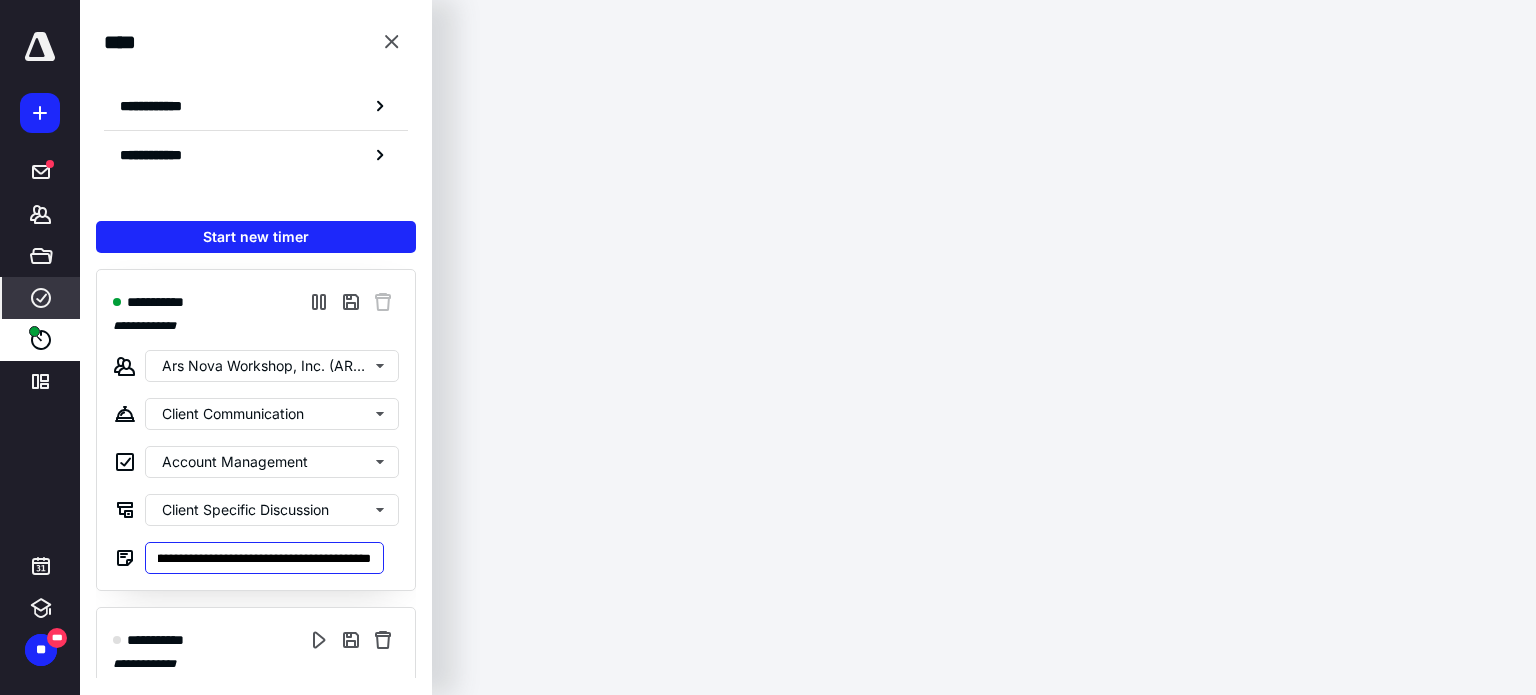 scroll, scrollTop: 0, scrollLeft: 114, axis: horizontal 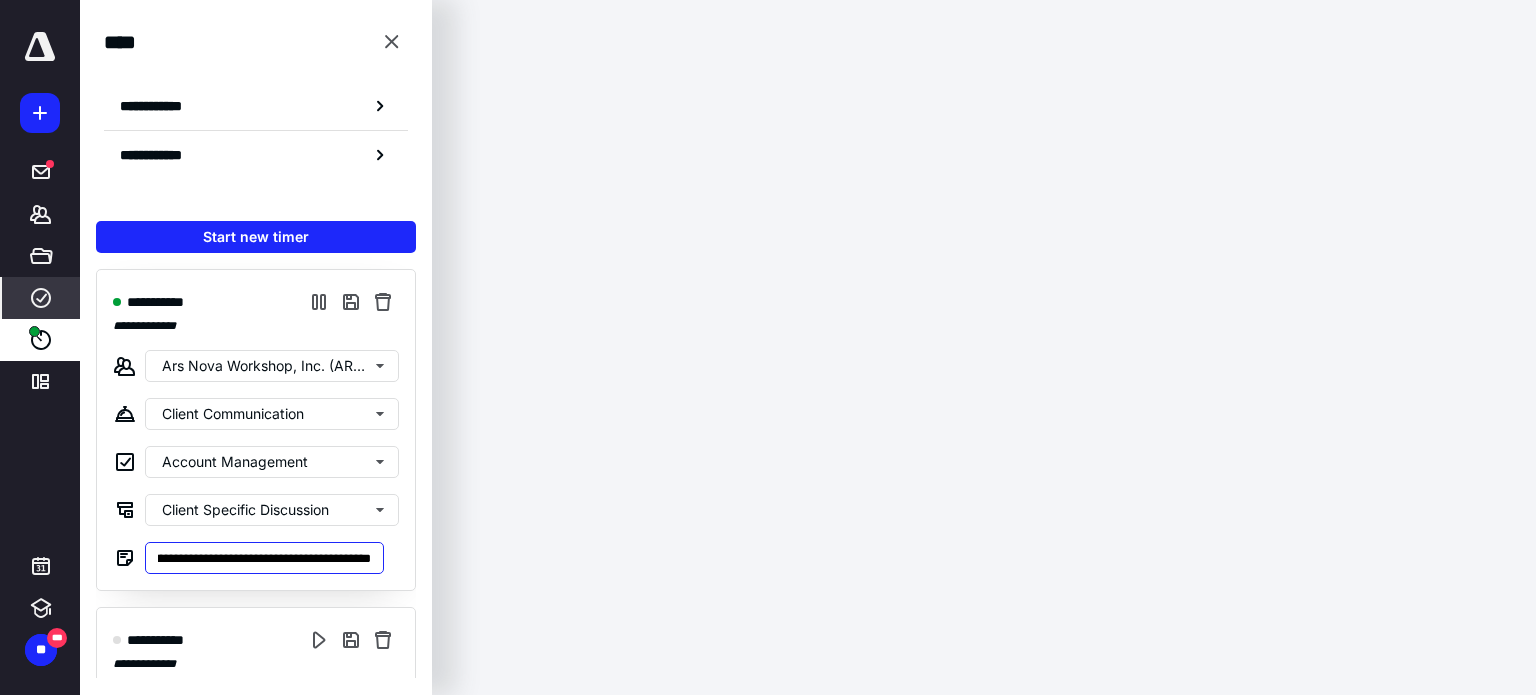 type on "**********" 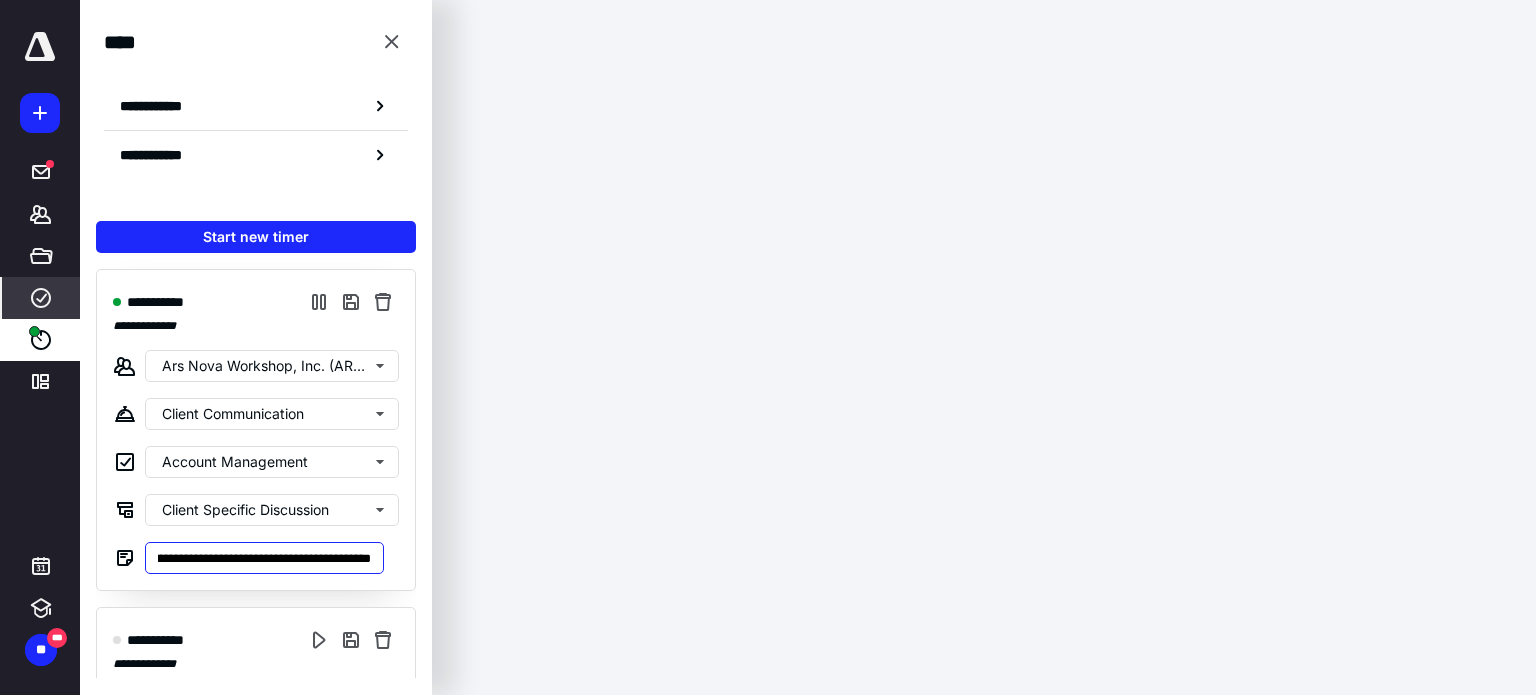 scroll, scrollTop: 0, scrollLeft: 0, axis: both 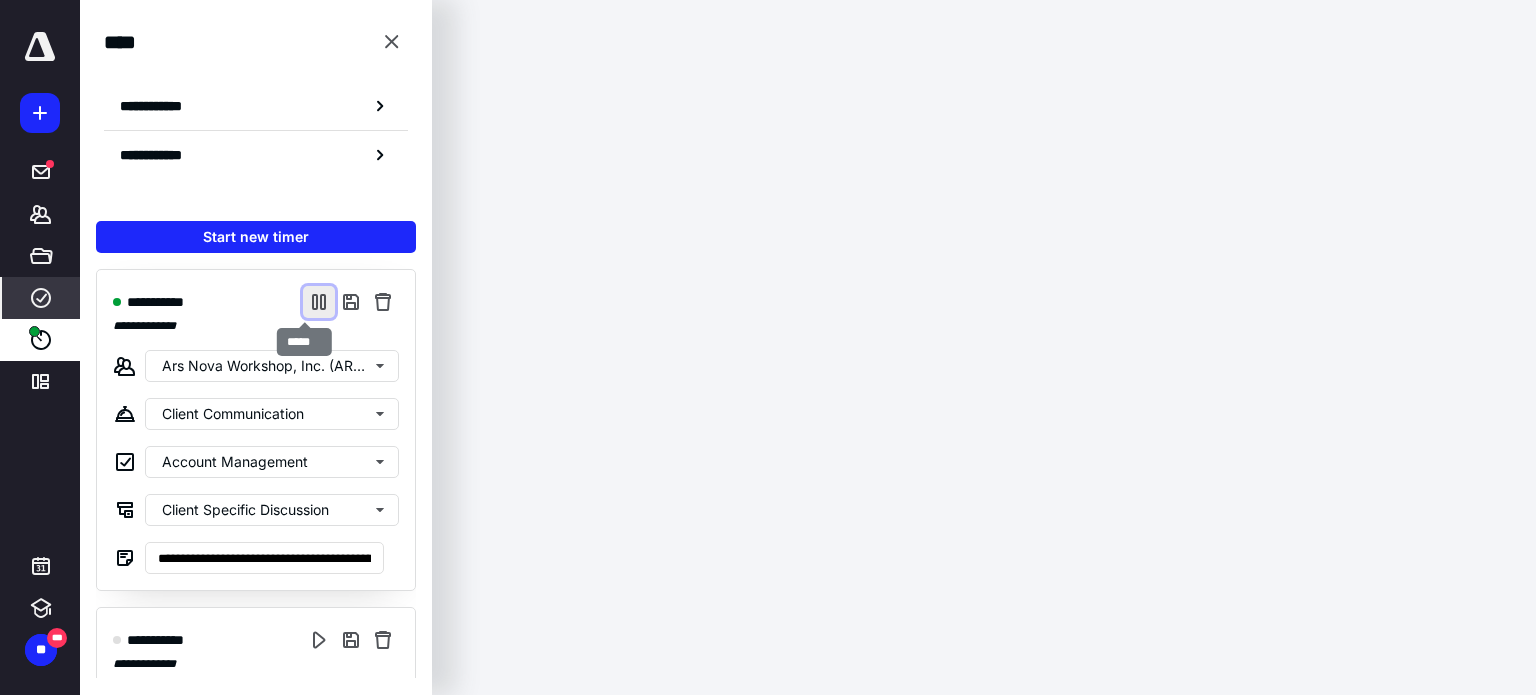 click at bounding box center [319, 302] 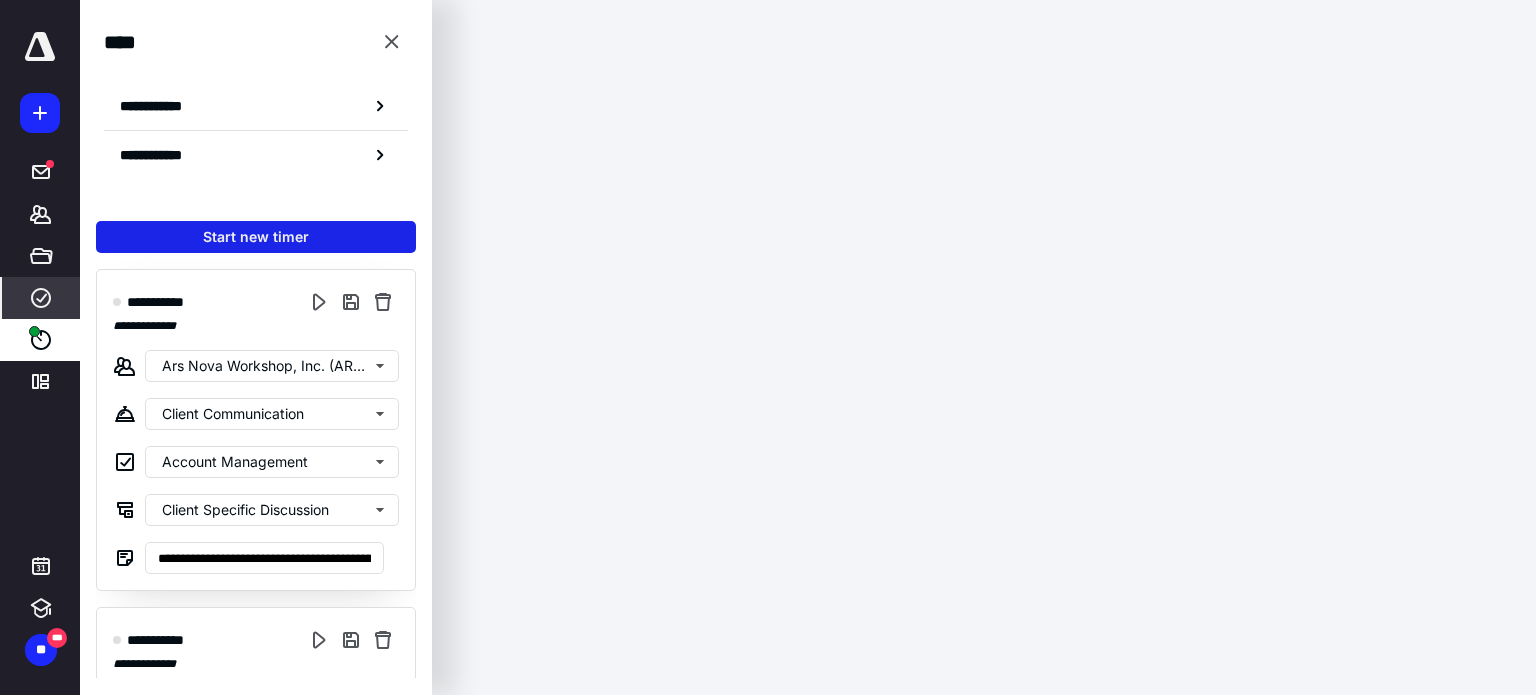 click on "Start new timer" at bounding box center (256, 237) 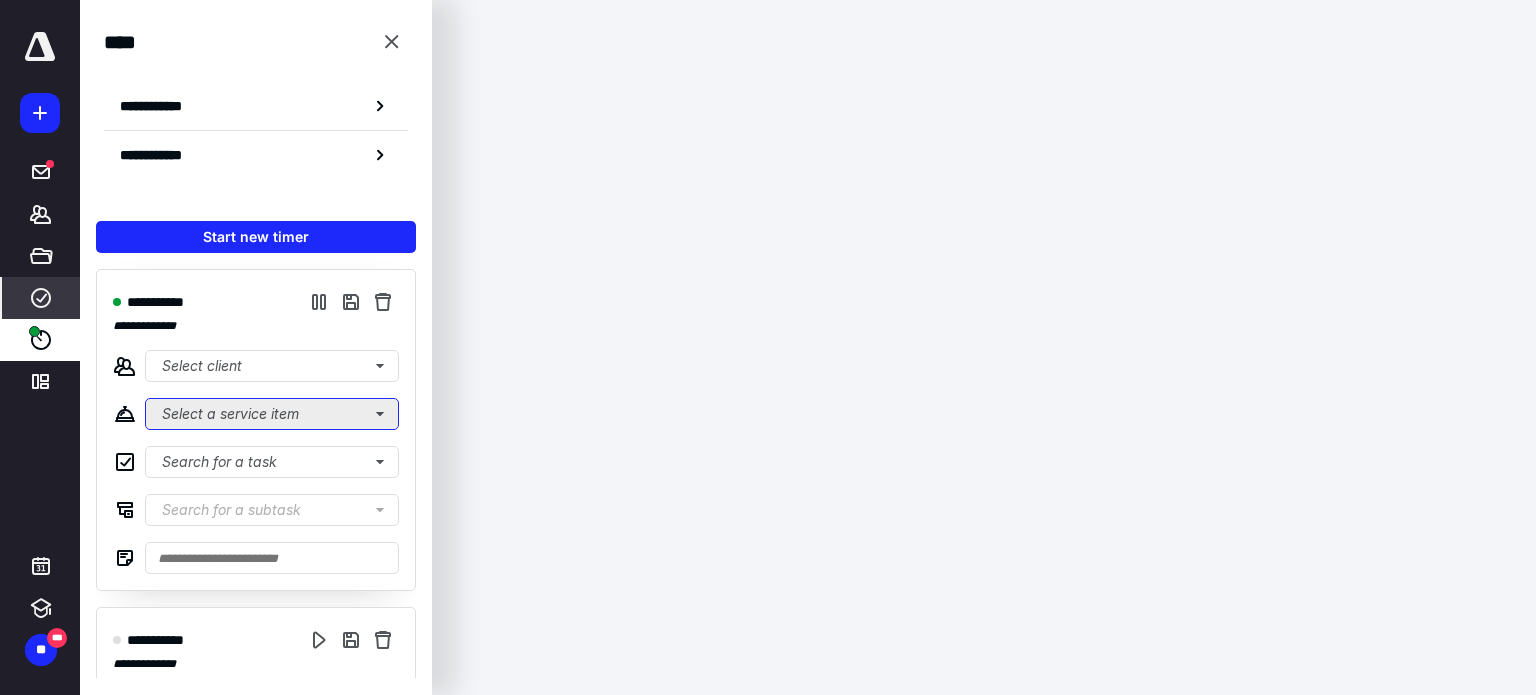 click on "Select a service item" at bounding box center (272, 414) 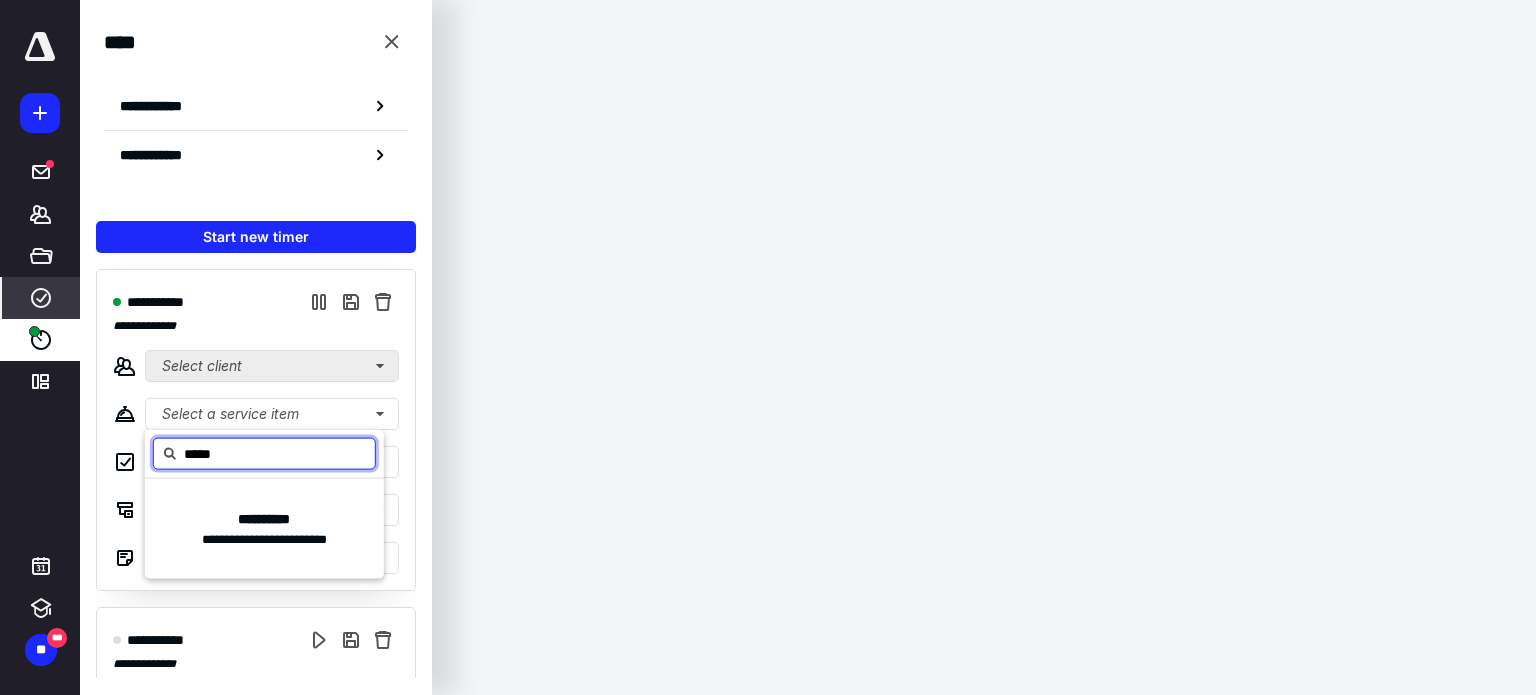type on "*****" 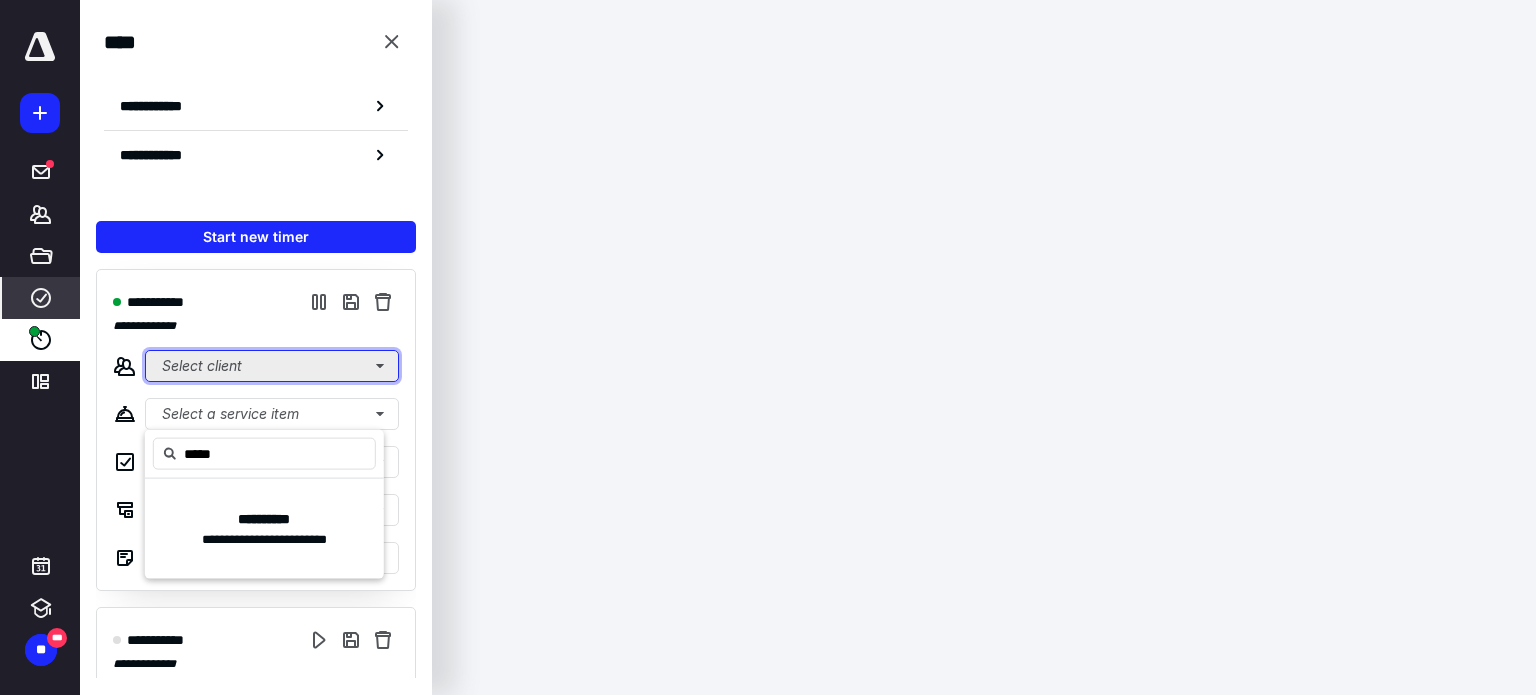 click on "Select client" at bounding box center [272, 366] 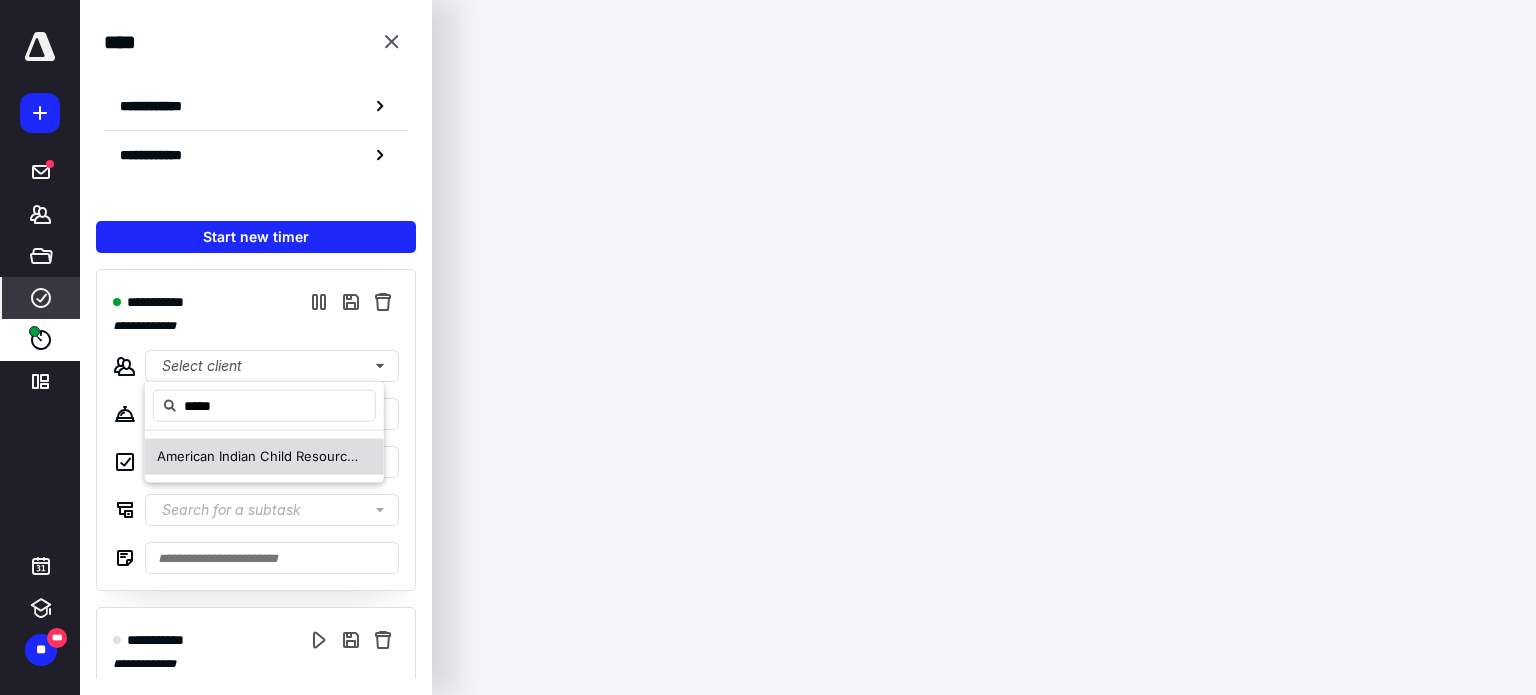 click on "American Indian Child Resource Center ( AICRC )" at bounding box center [260, 457] 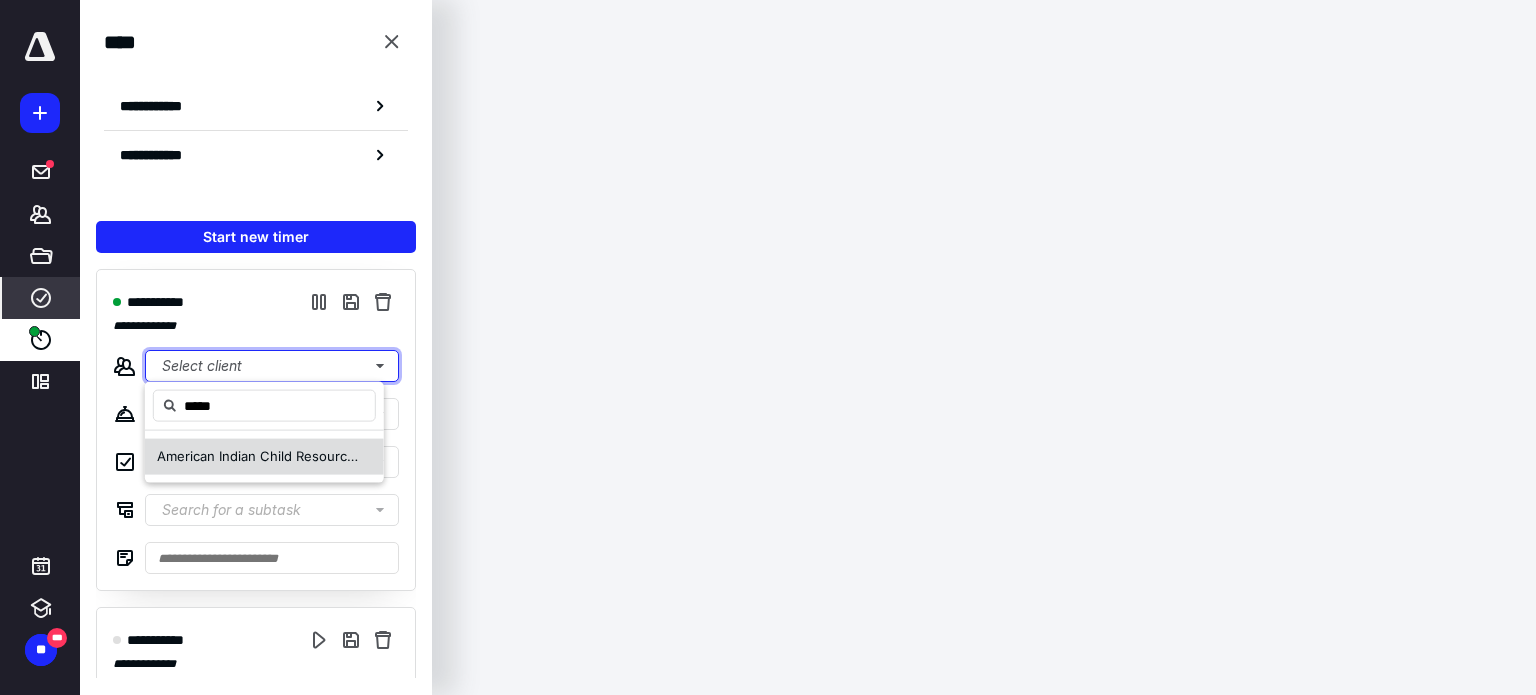 type 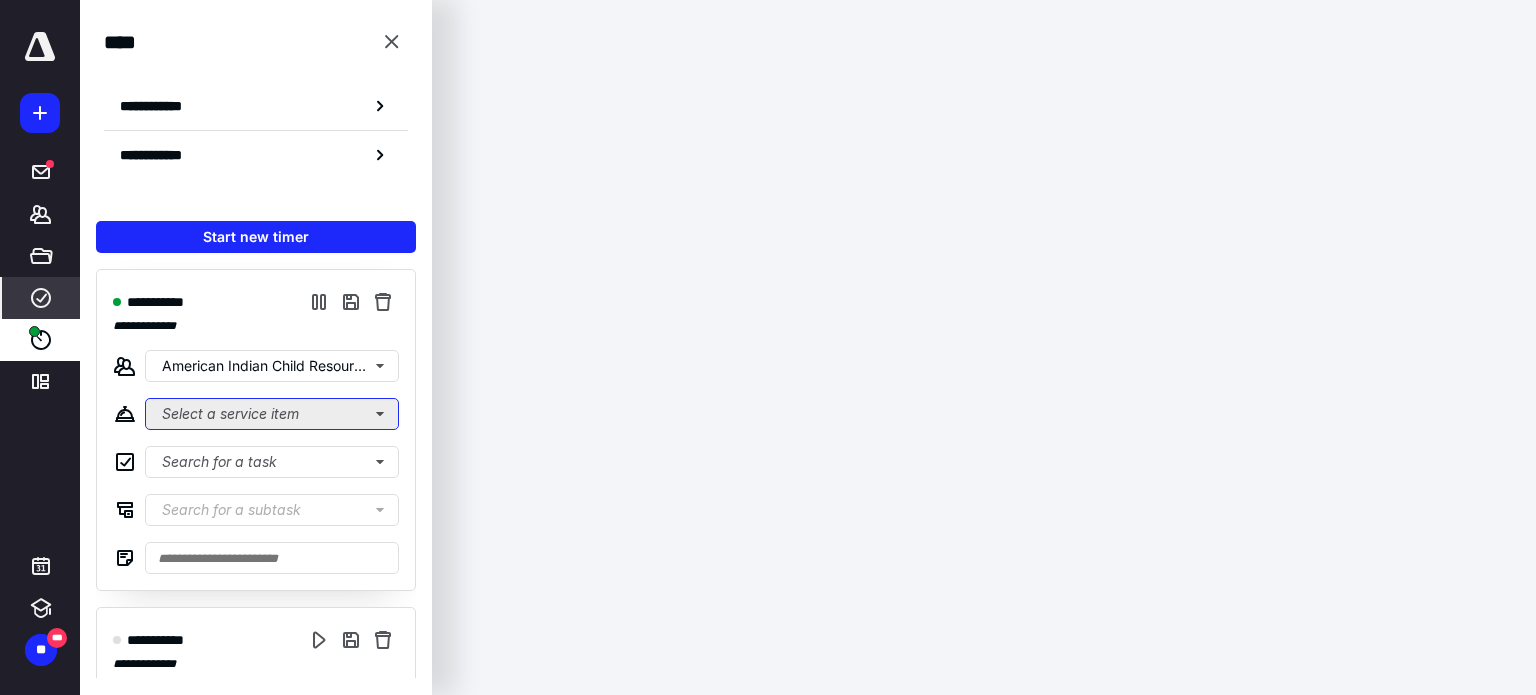 click on "Select a service item" at bounding box center [272, 414] 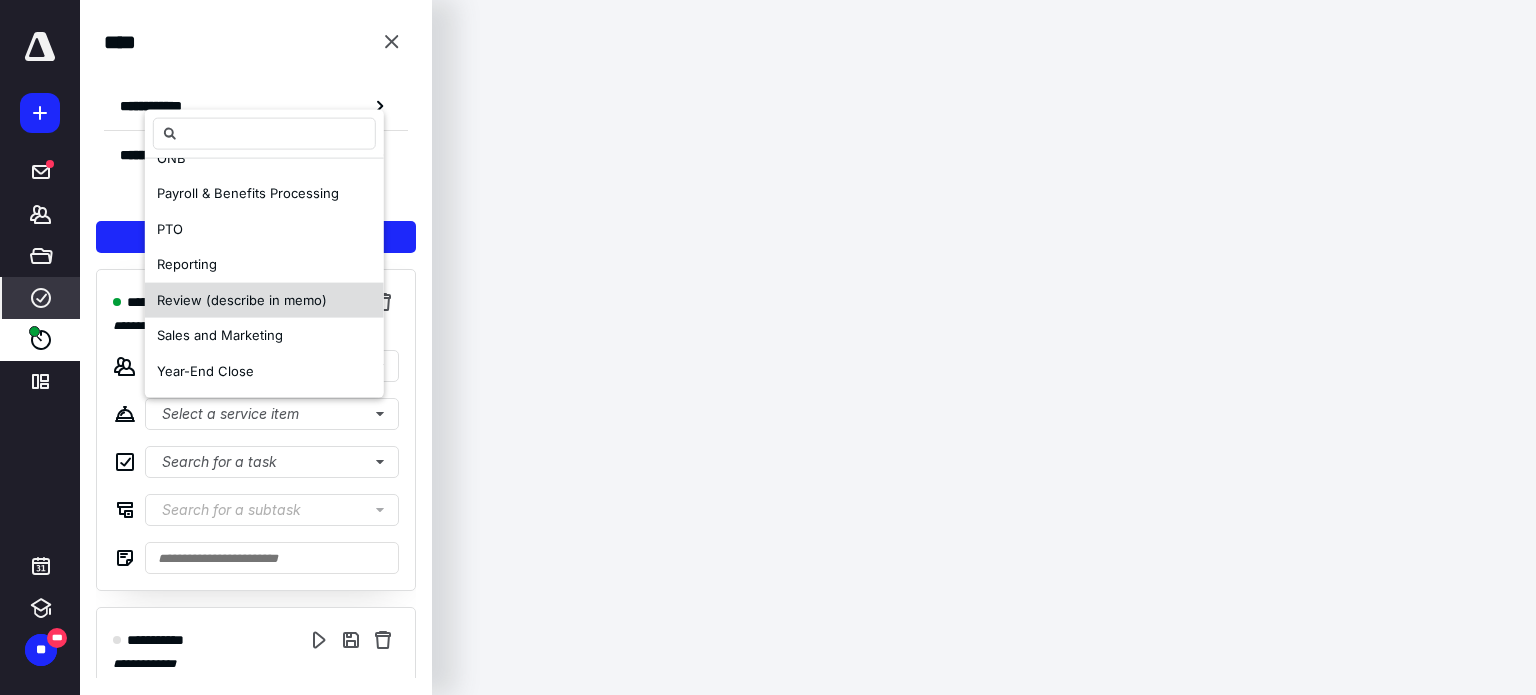 scroll, scrollTop: 387, scrollLeft: 0, axis: vertical 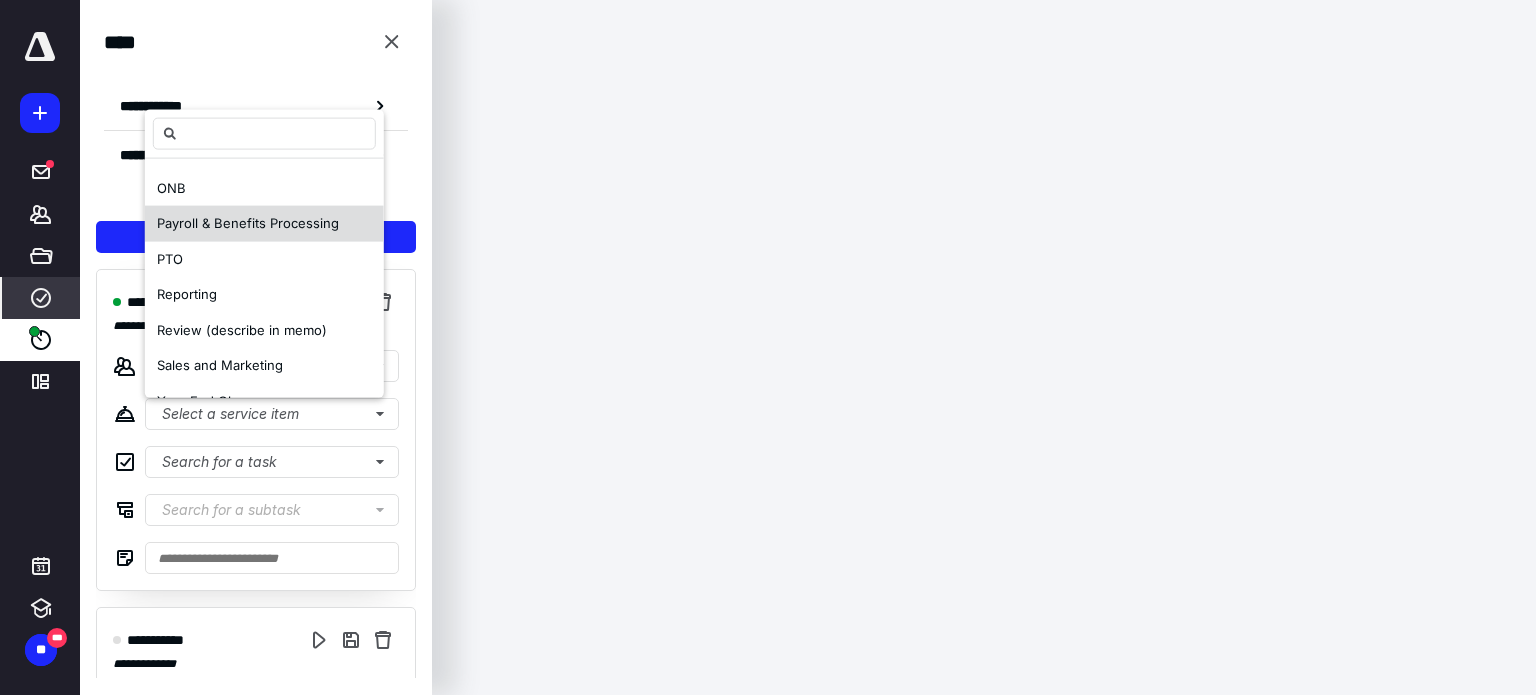 click on "Payroll & Benefits Processing" at bounding box center (248, 223) 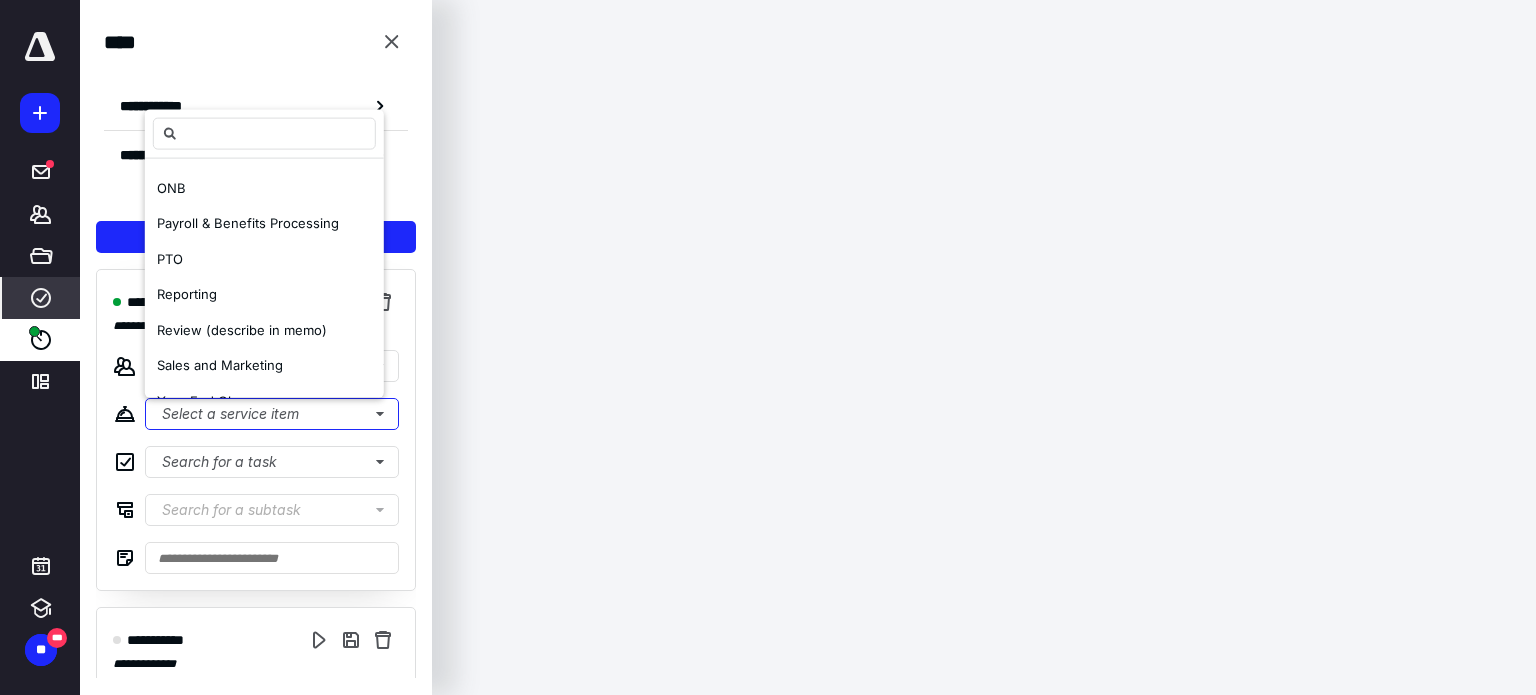 scroll, scrollTop: 0, scrollLeft: 0, axis: both 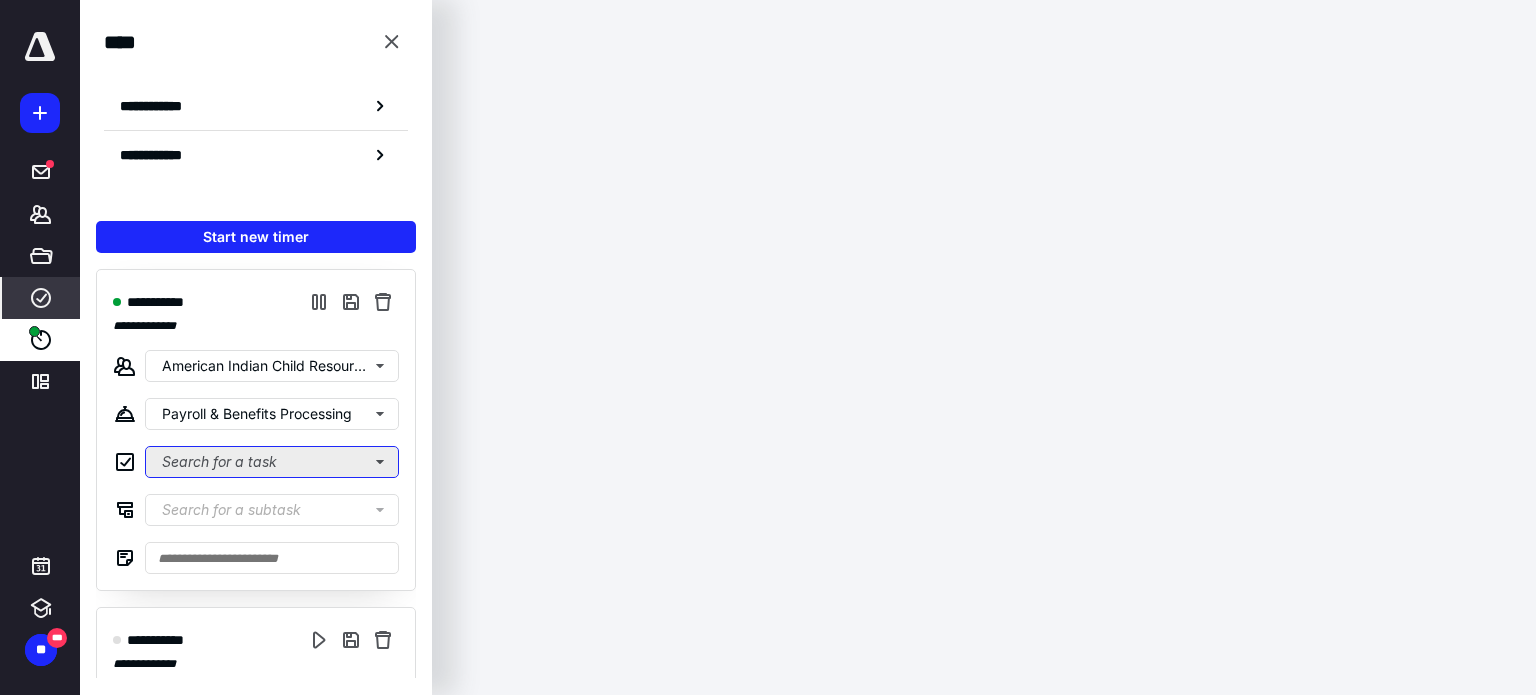click on "Search for a task" at bounding box center (272, 462) 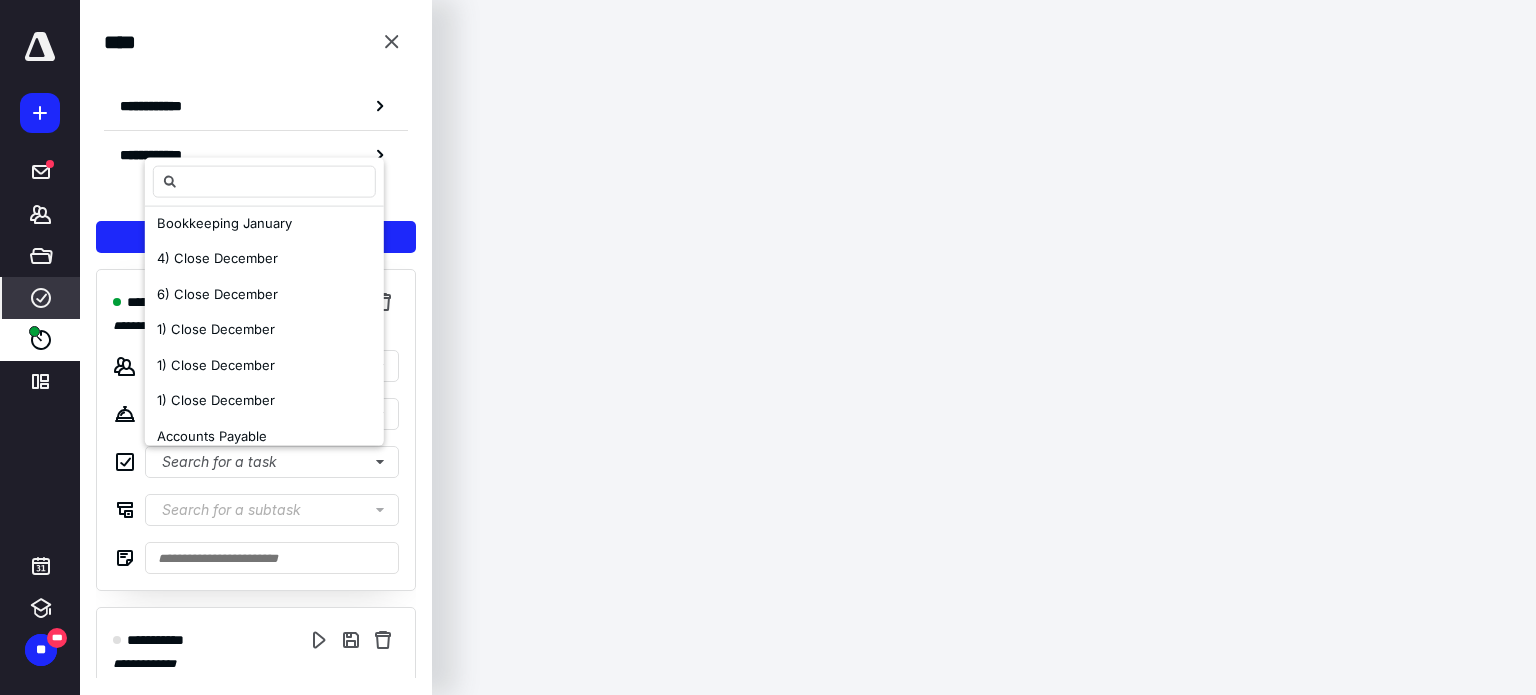 scroll, scrollTop: 593, scrollLeft: 0, axis: vertical 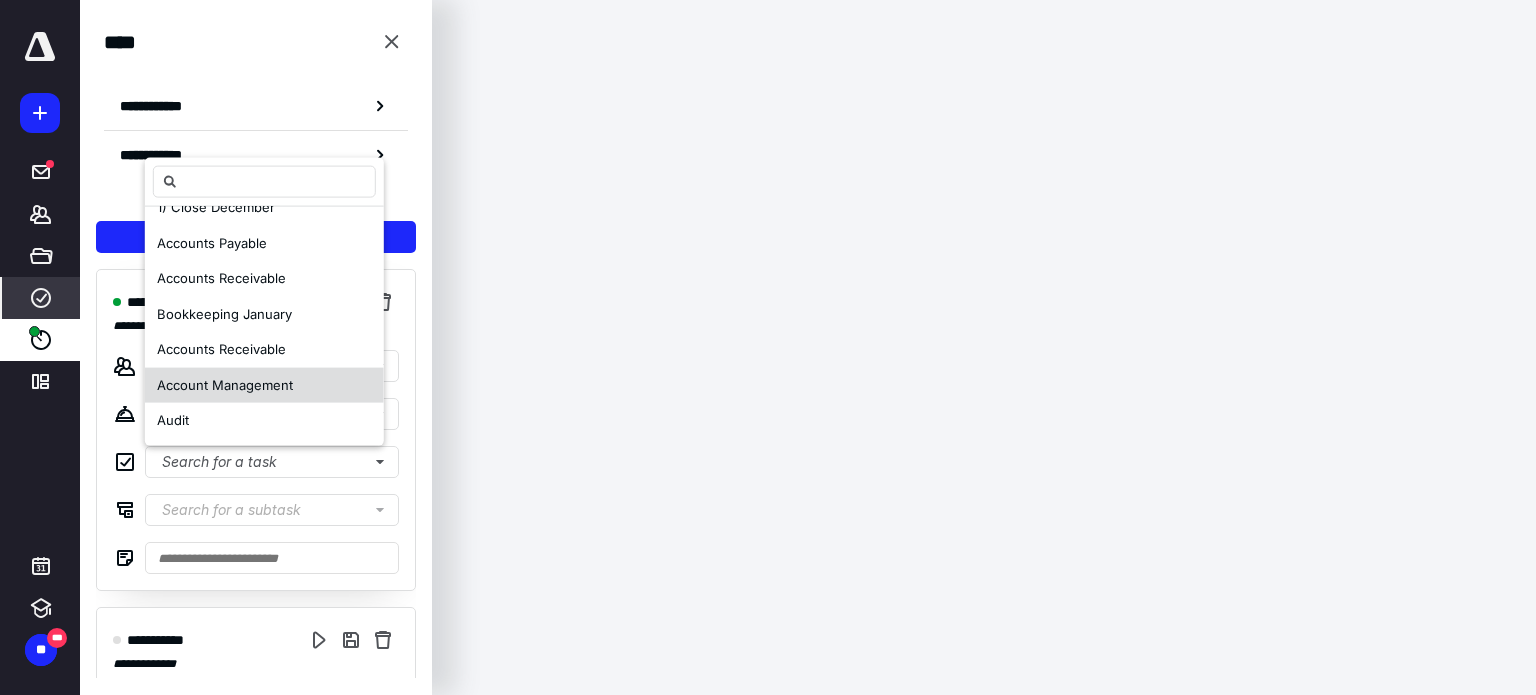 click on "Account Management" at bounding box center [225, 384] 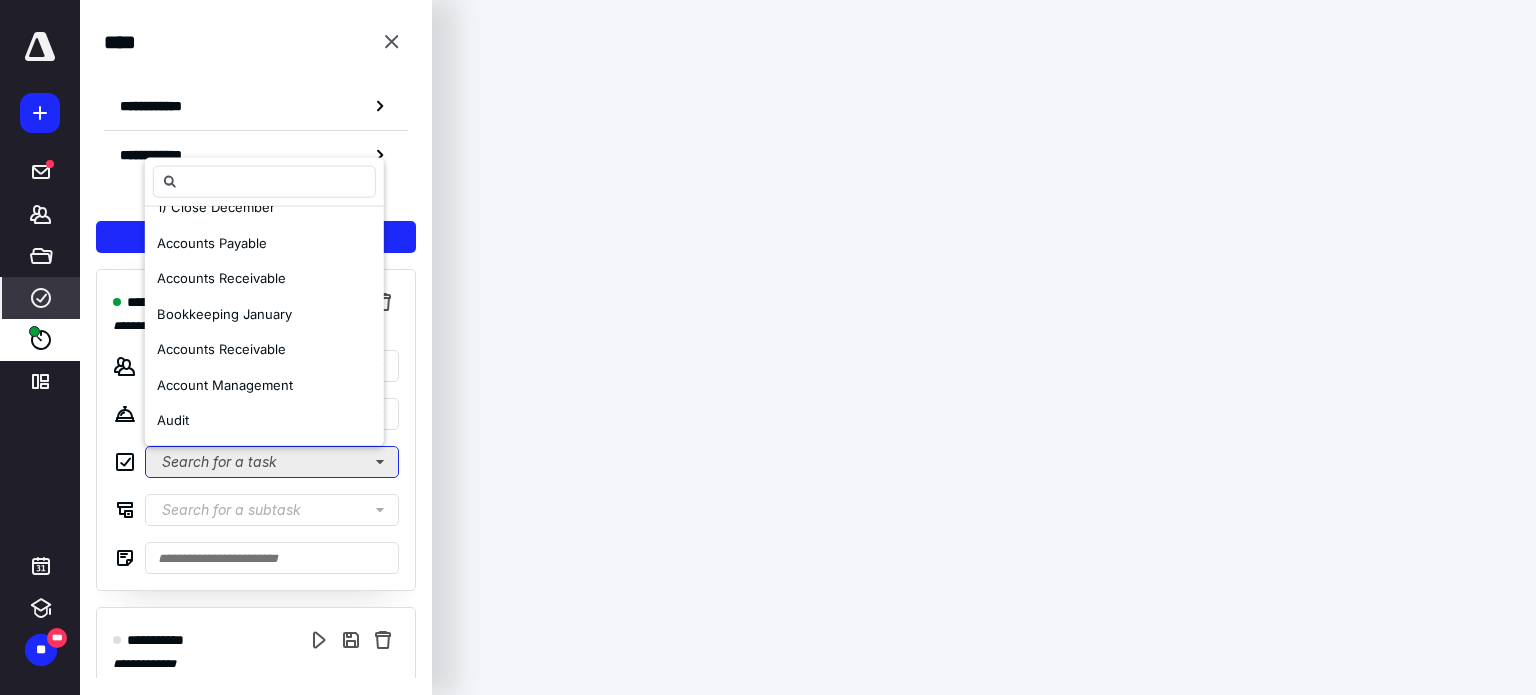 scroll, scrollTop: 0, scrollLeft: 0, axis: both 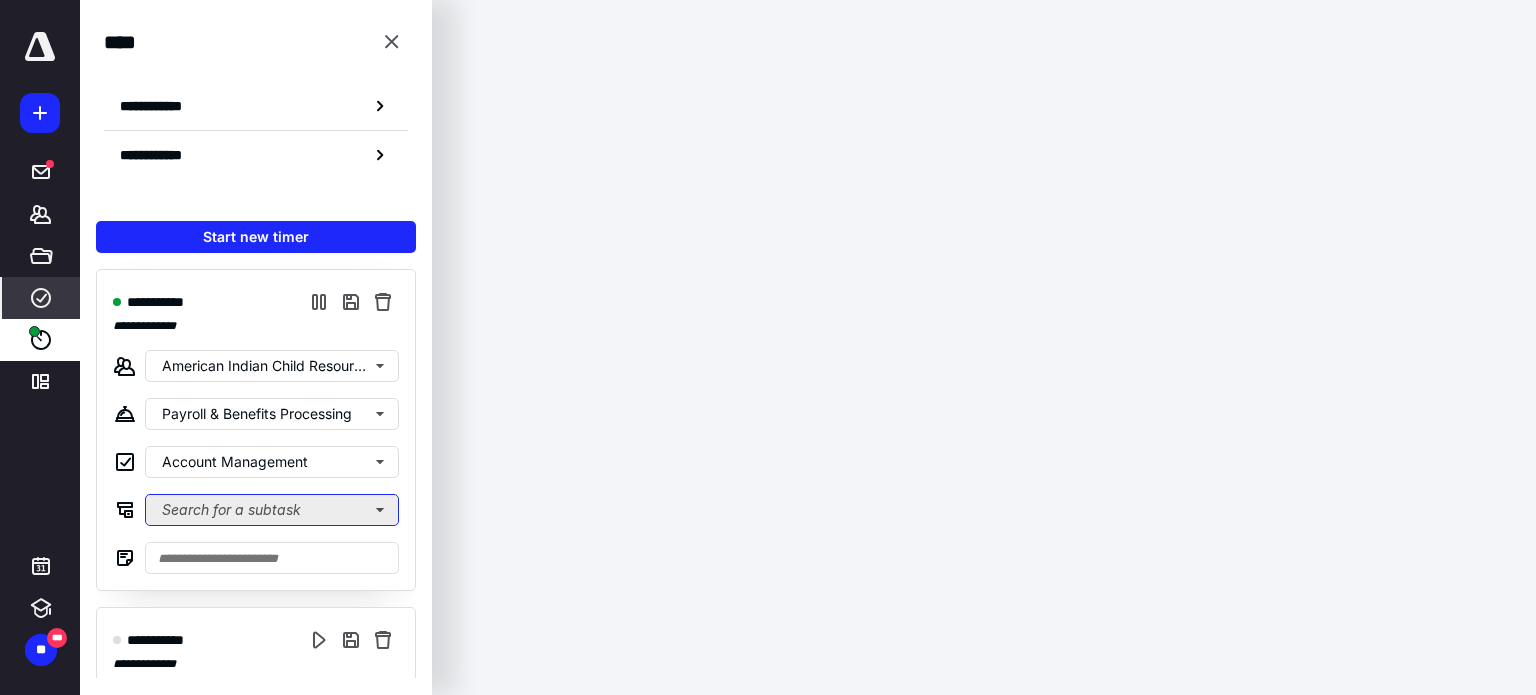 click on "Search for a subtask" at bounding box center [272, 510] 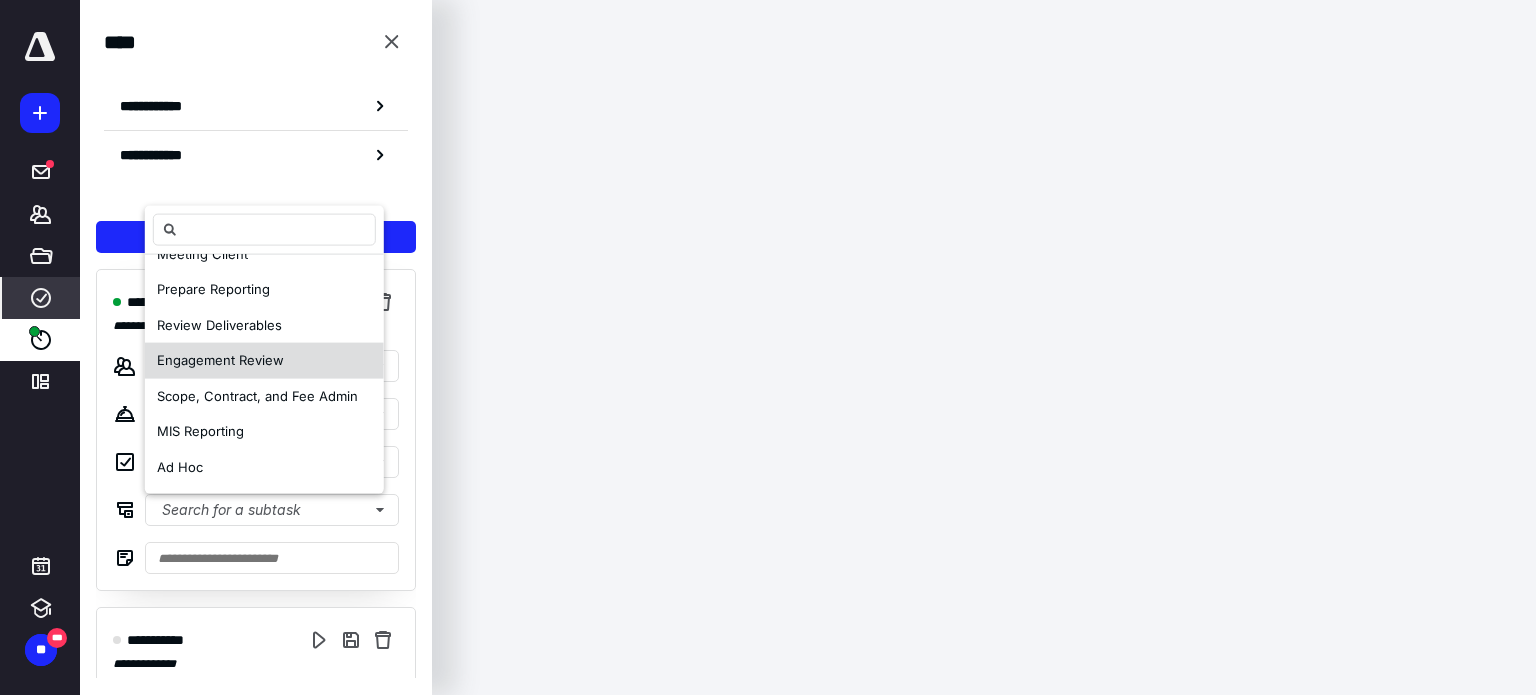 scroll, scrollTop: 96, scrollLeft: 0, axis: vertical 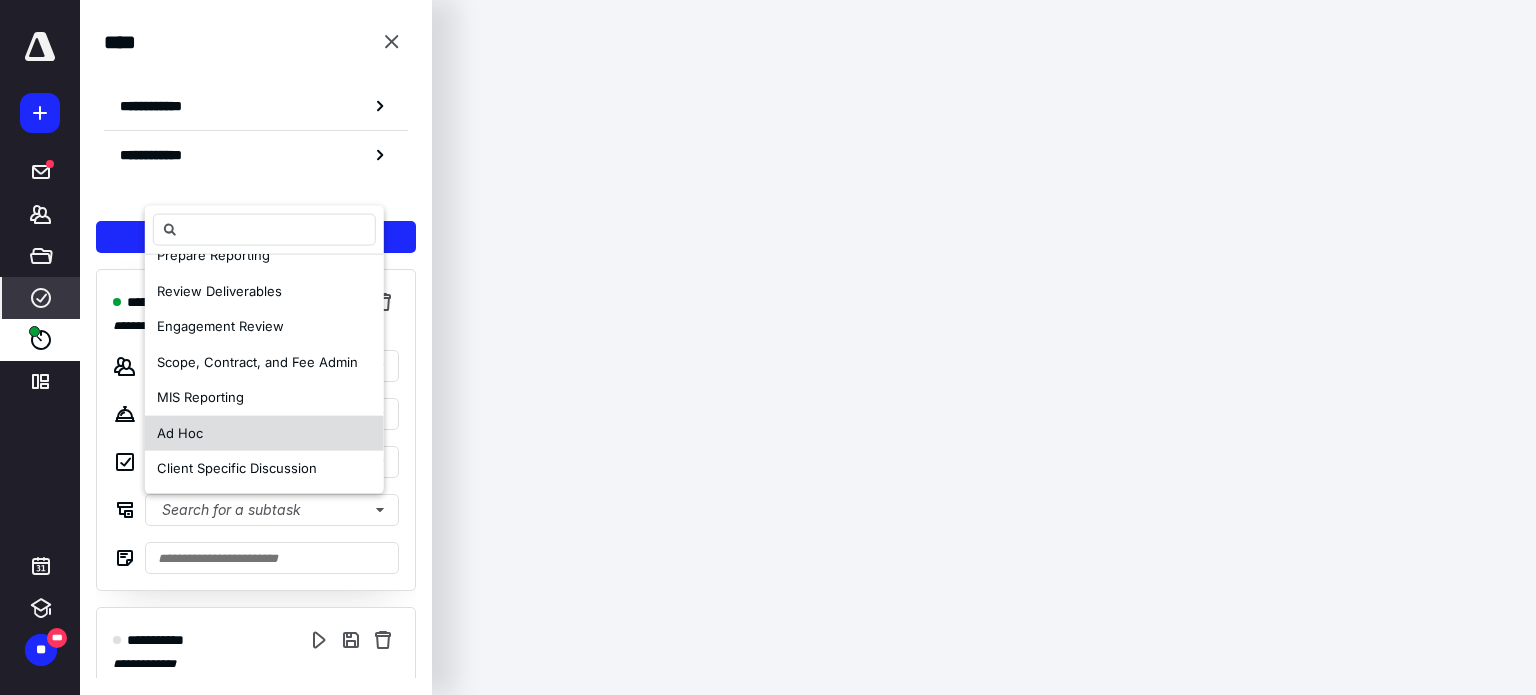 click on "Ad Hoc" at bounding box center [264, 433] 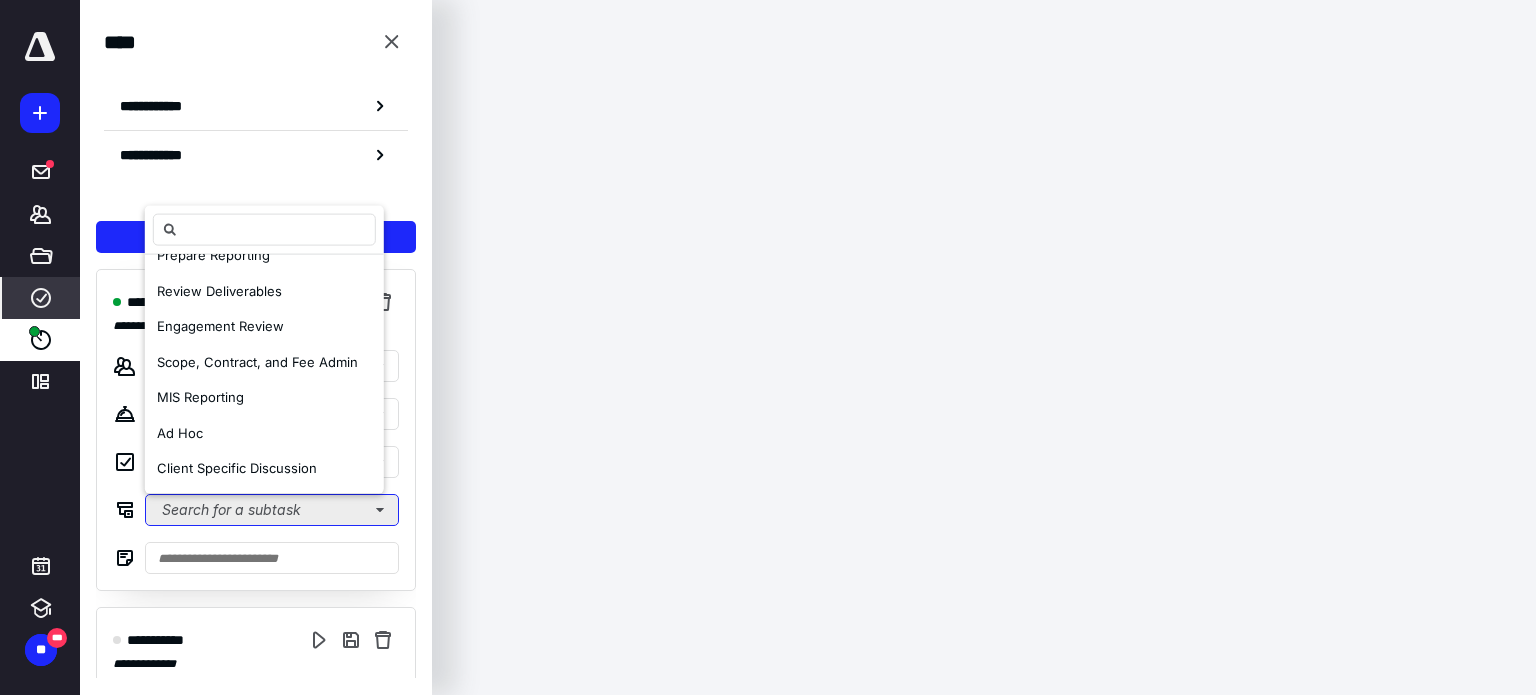 scroll, scrollTop: 0, scrollLeft: 0, axis: both 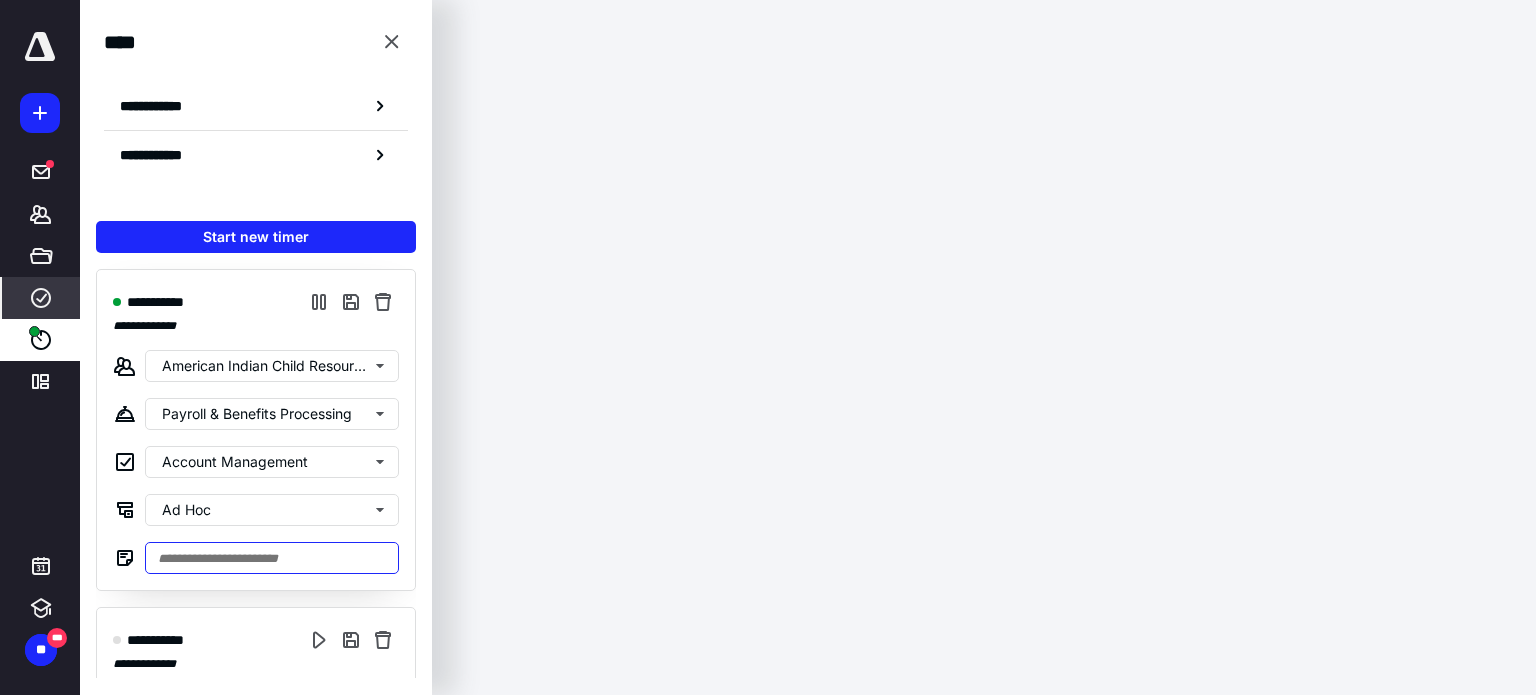 click at bounding box center (272, 558) 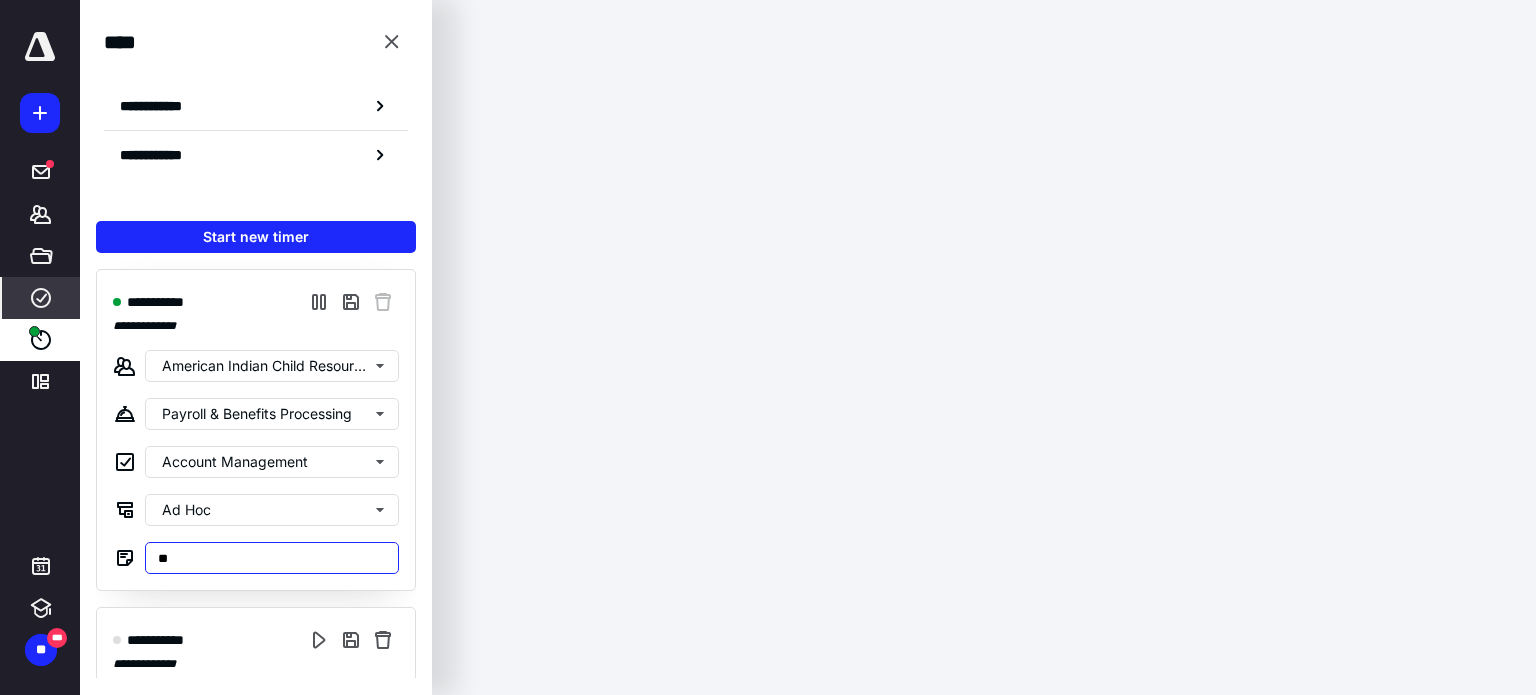type on "*" 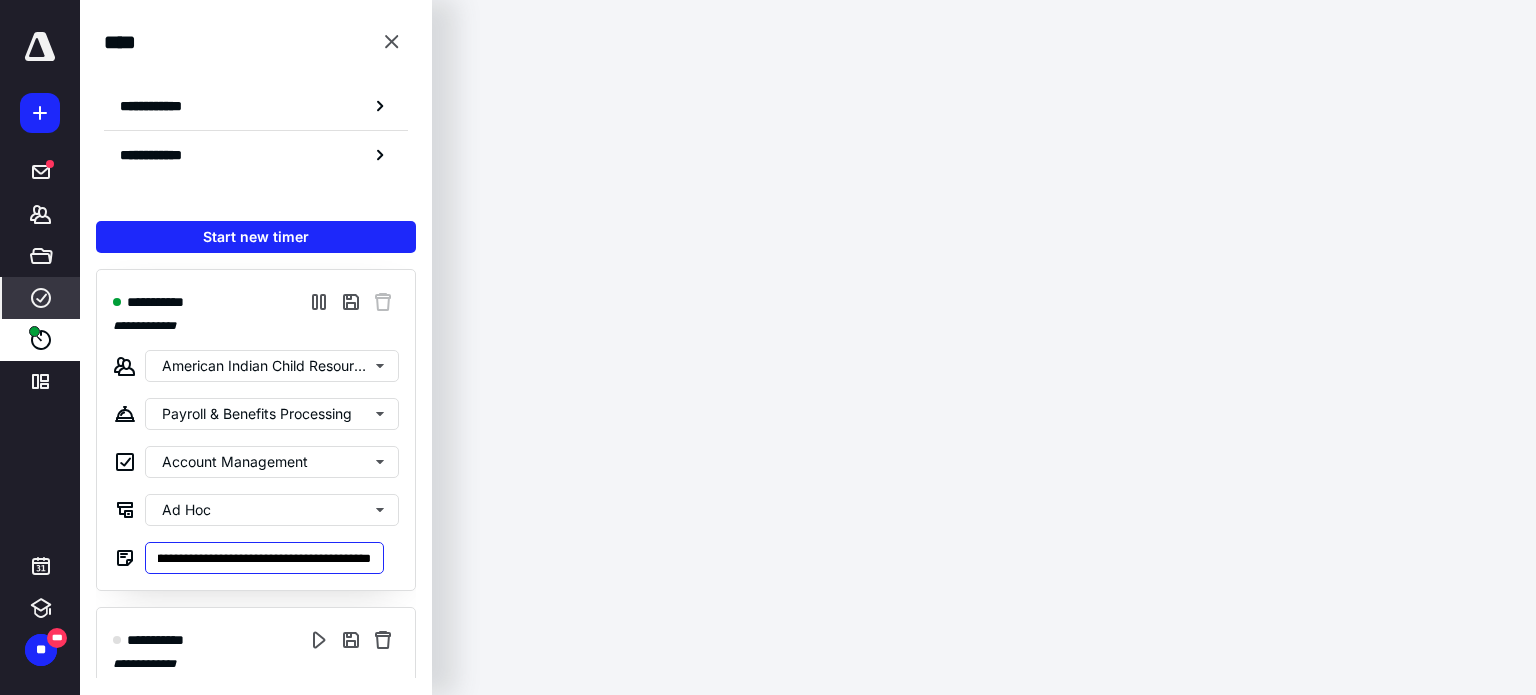scroll, scrollTop: 0, scrollLeft: 403, axis: horizontal 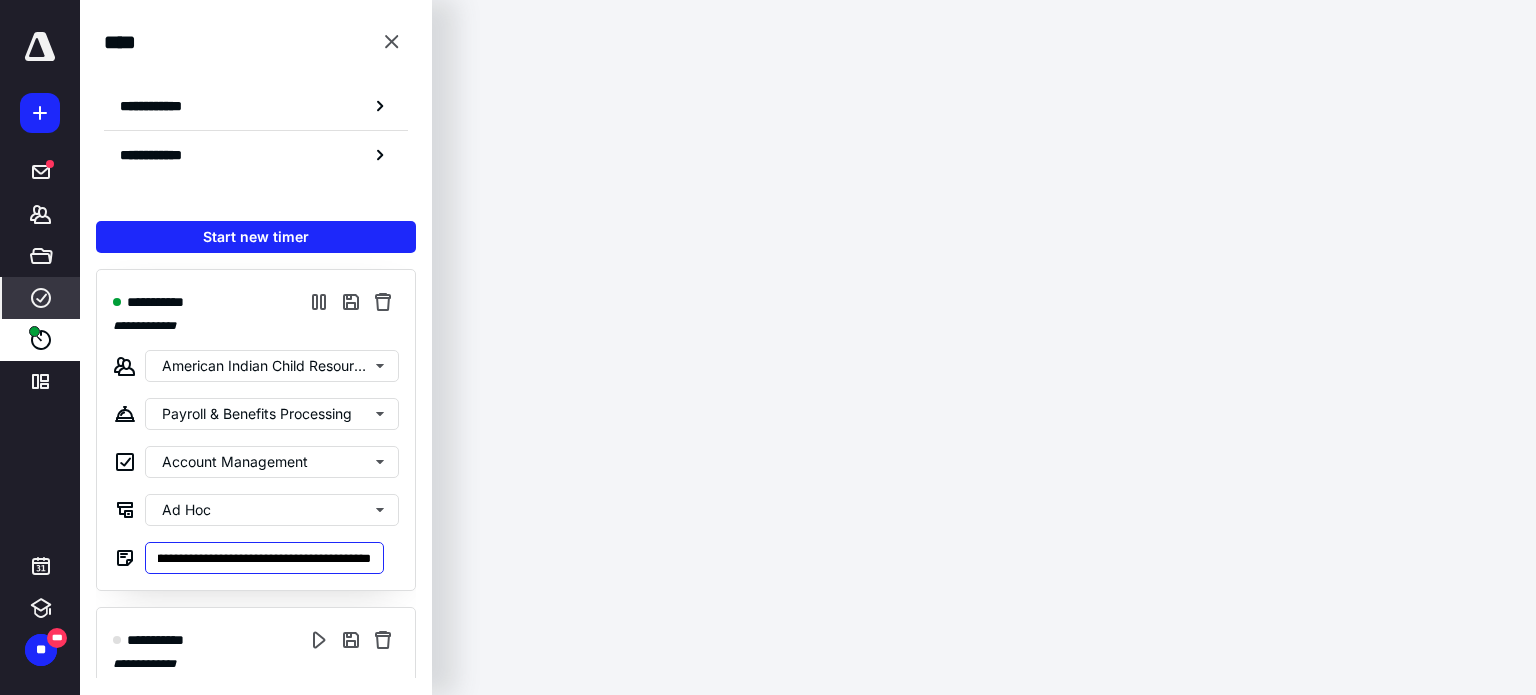 type on "**********" 